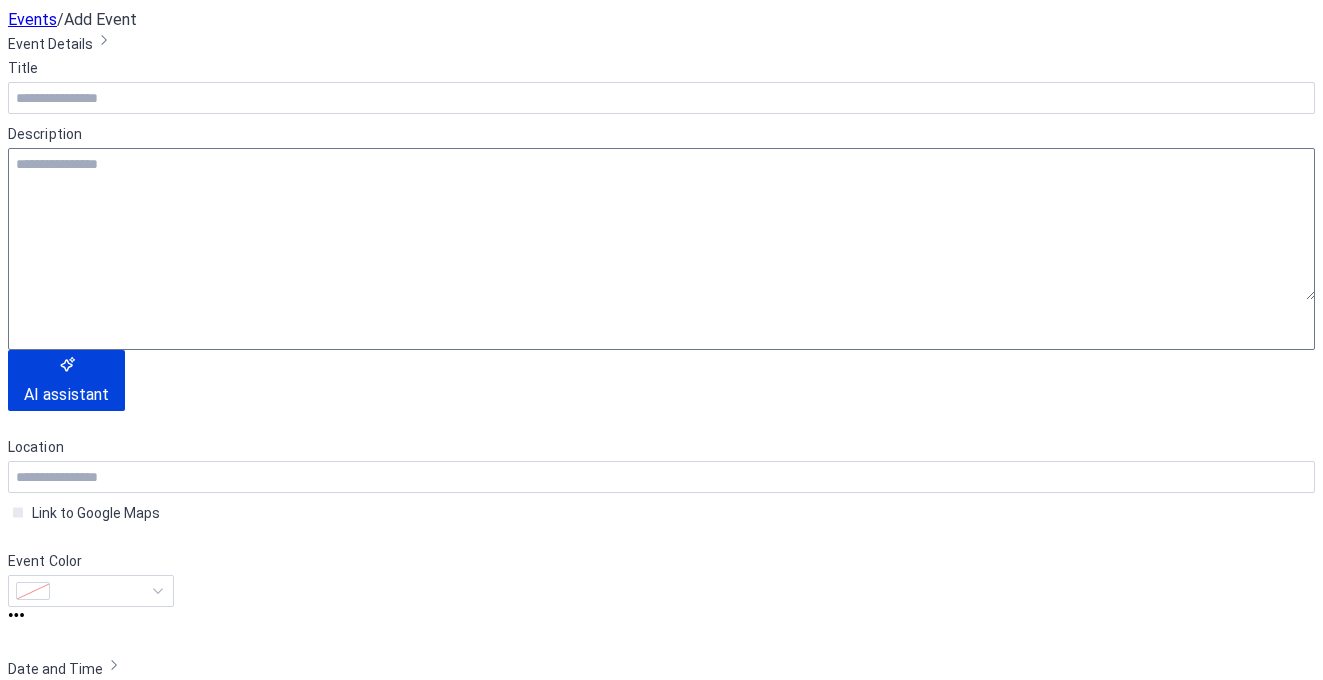 scroll, scrollTop: 0, scrollLeft: 0, axis: both 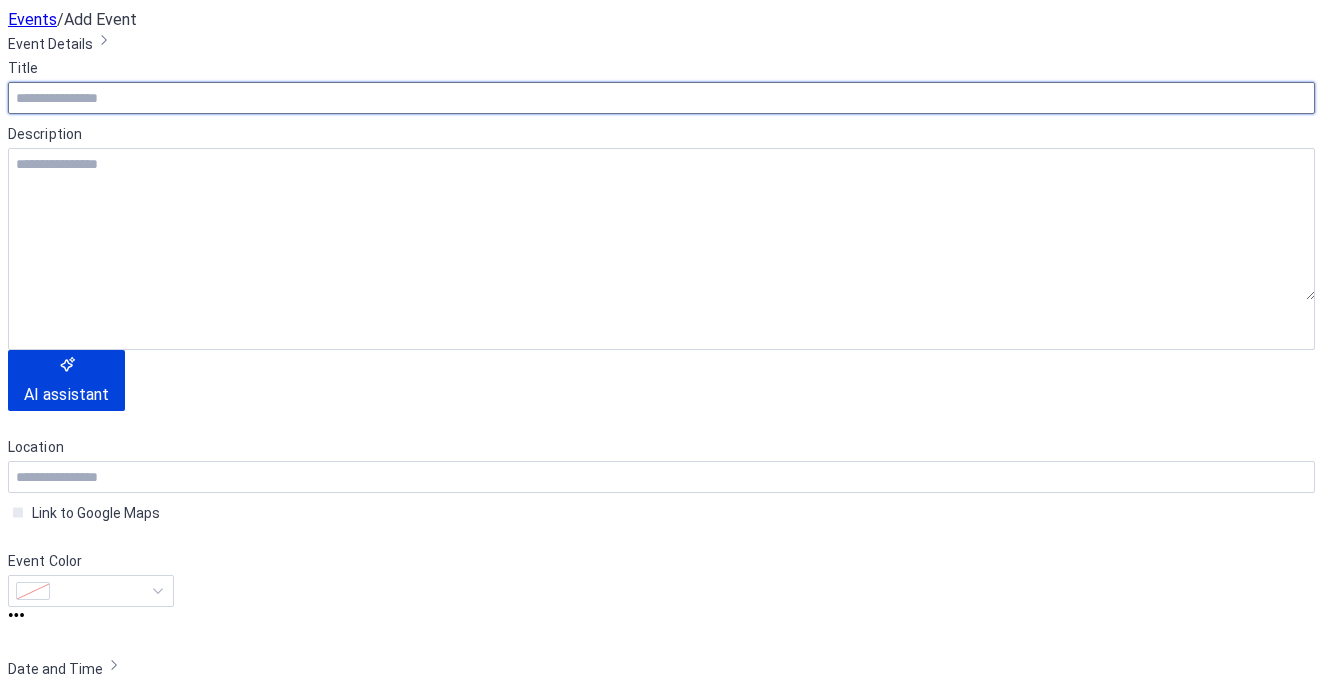 click at bounding box center [661, 98] 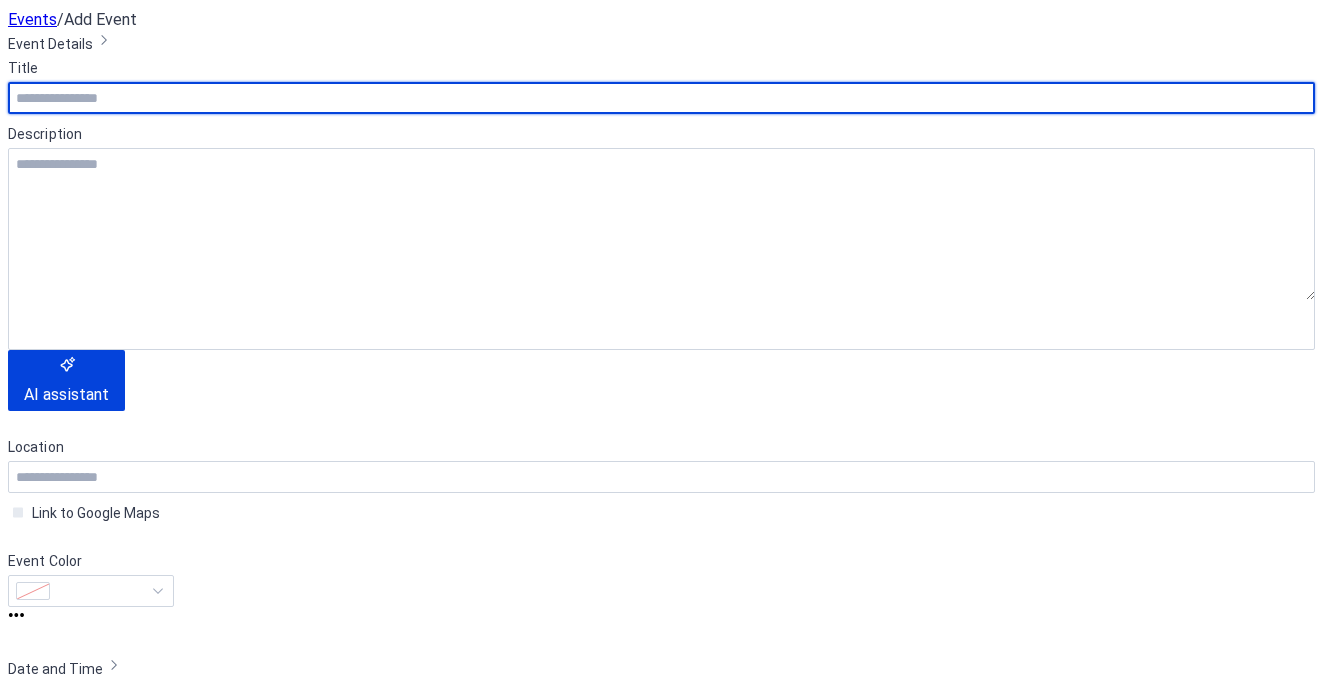 click at bounding box center (661, 98) 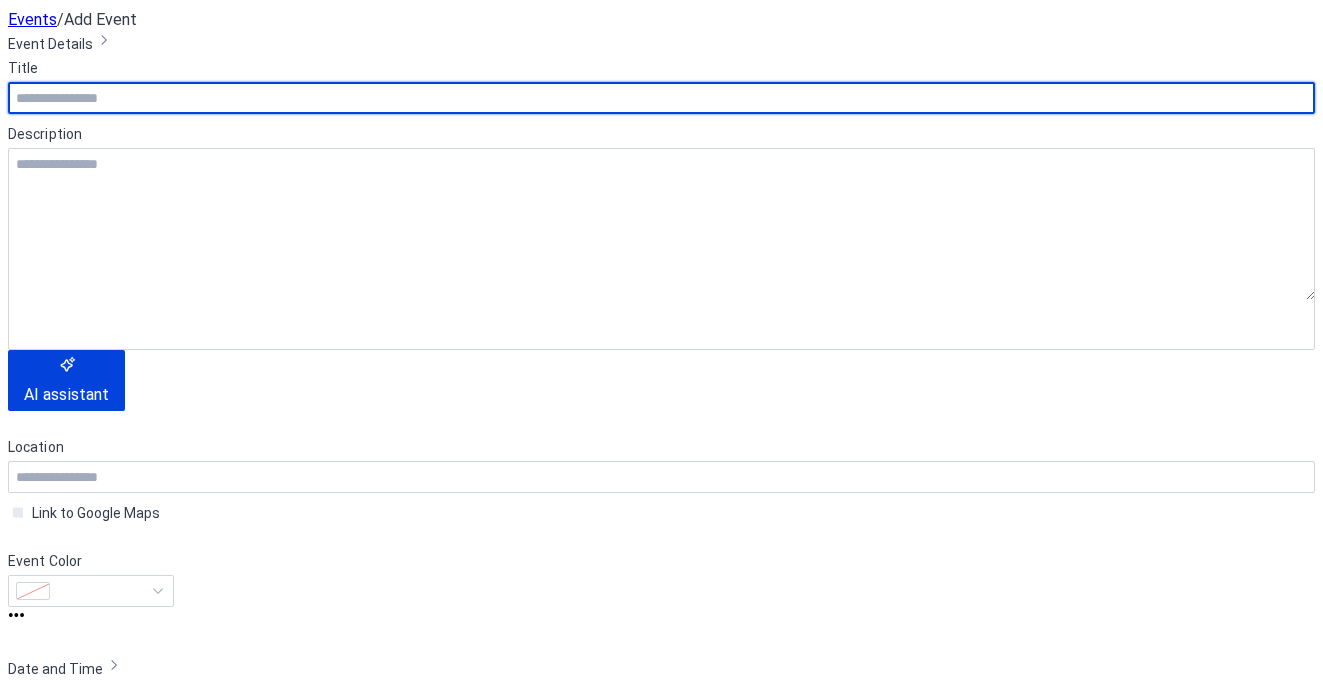 scroll, scrollTop: 335, scrollLeft: 0, axis: vertical 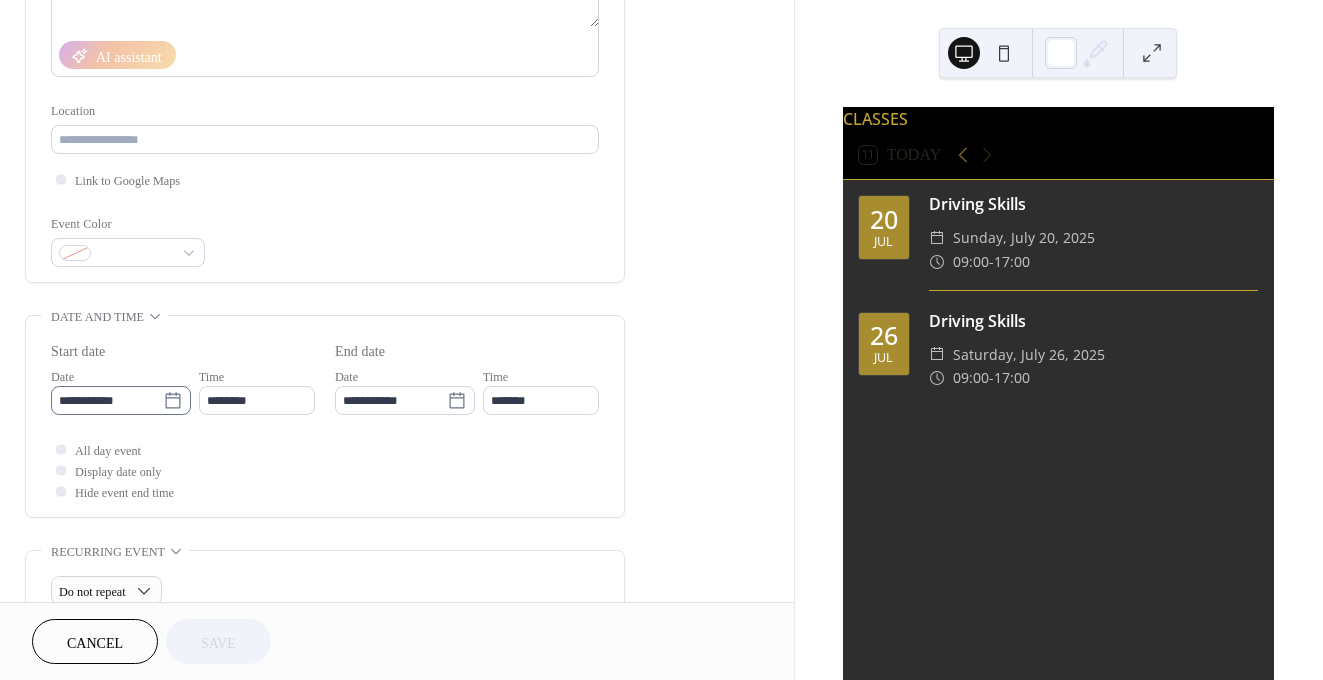 click 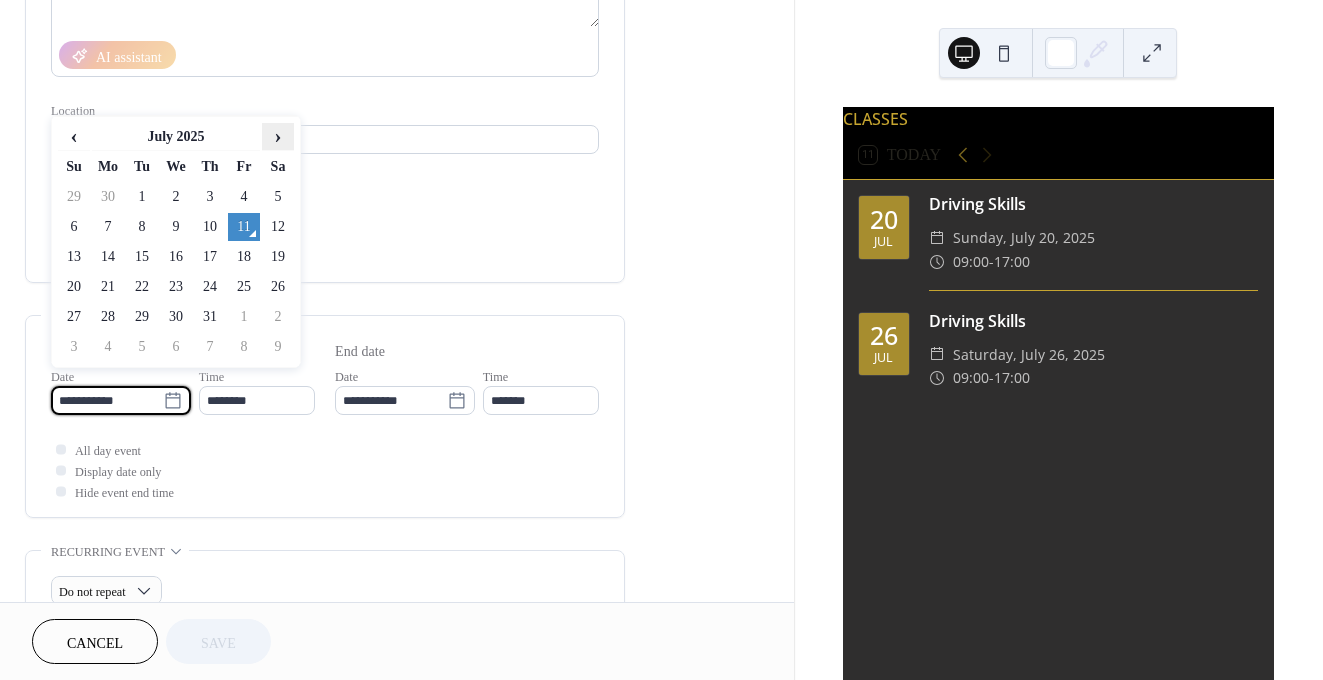 click on "›" at bounding box center [278, 136] 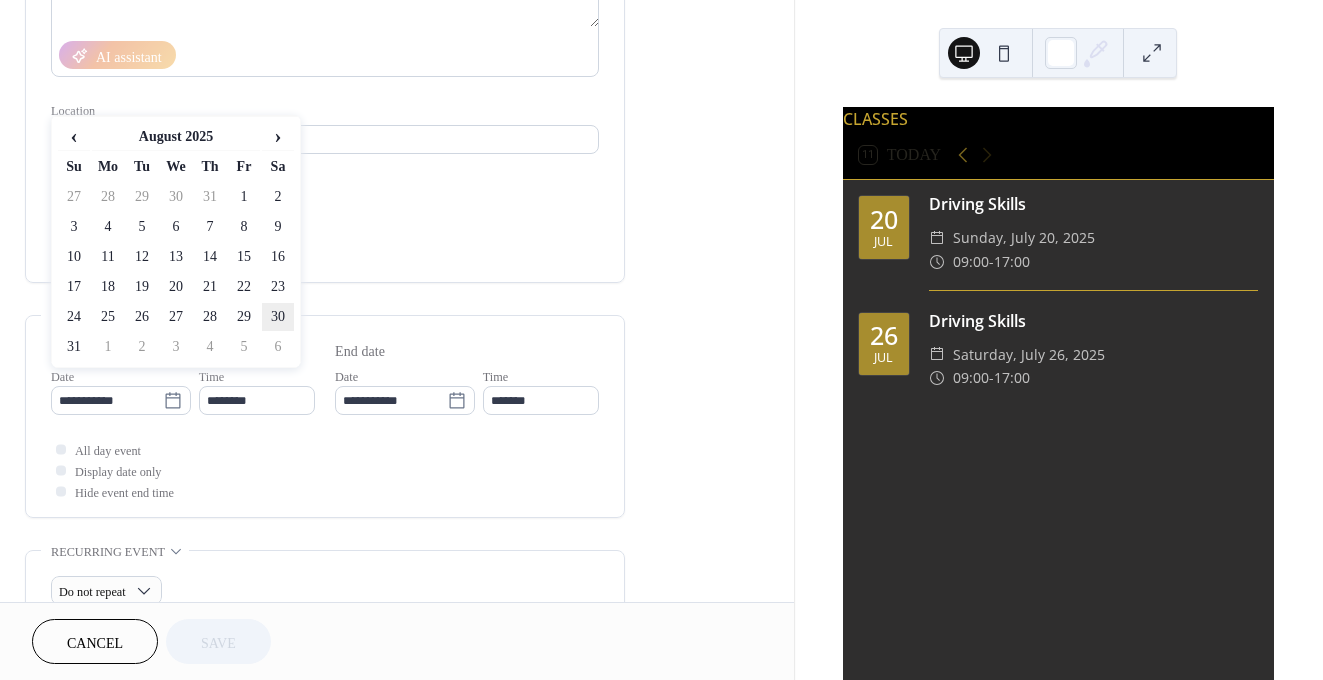 click on "30" at bounding box center [278, 317] 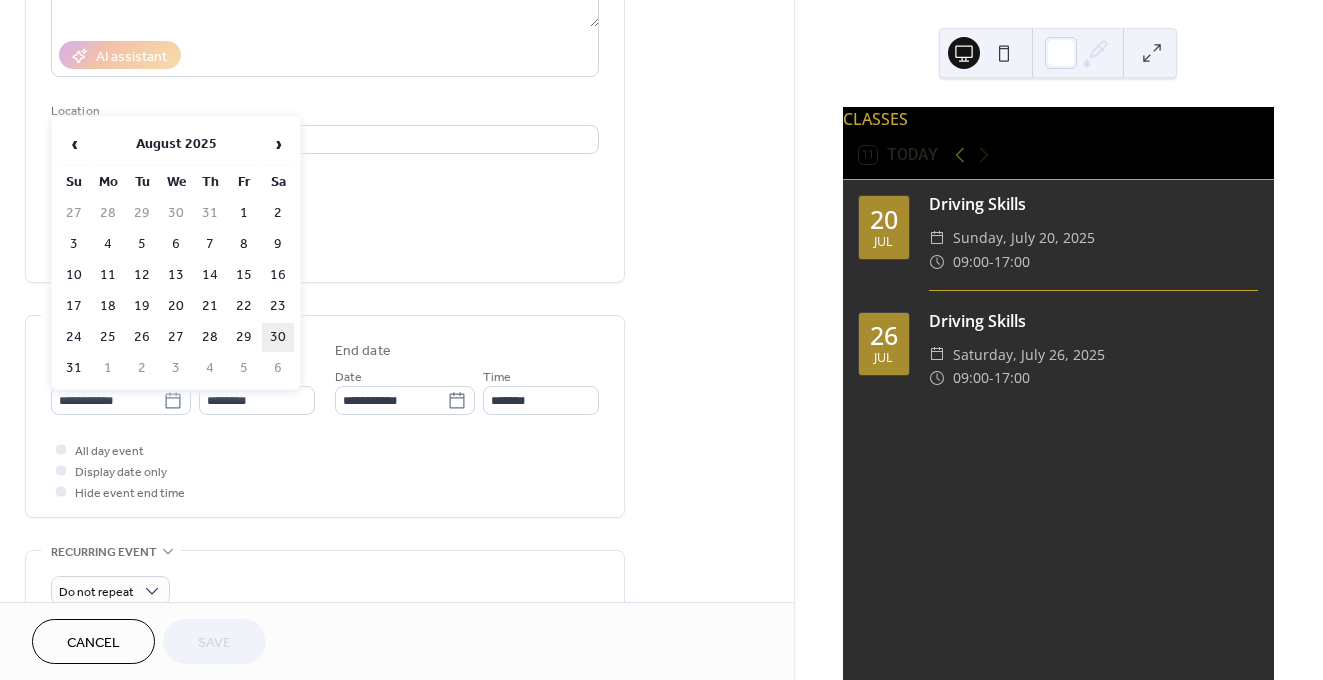 type on "**********" 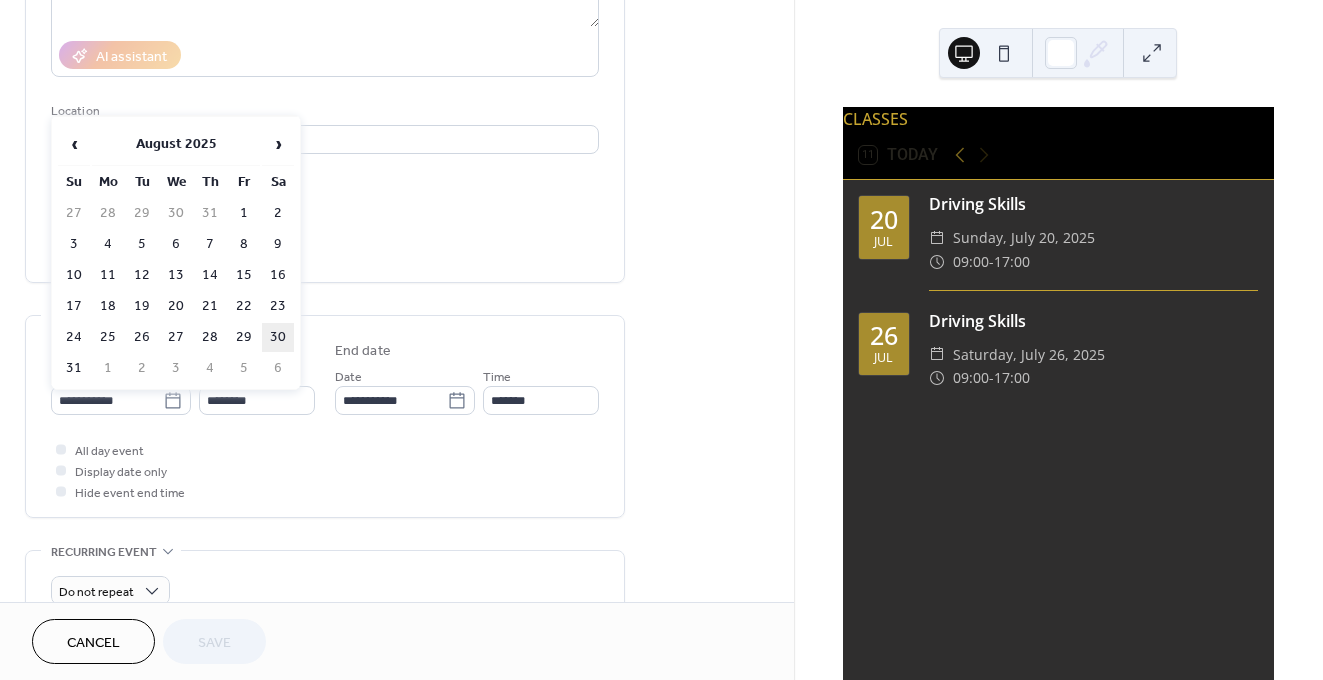 type on "**********" 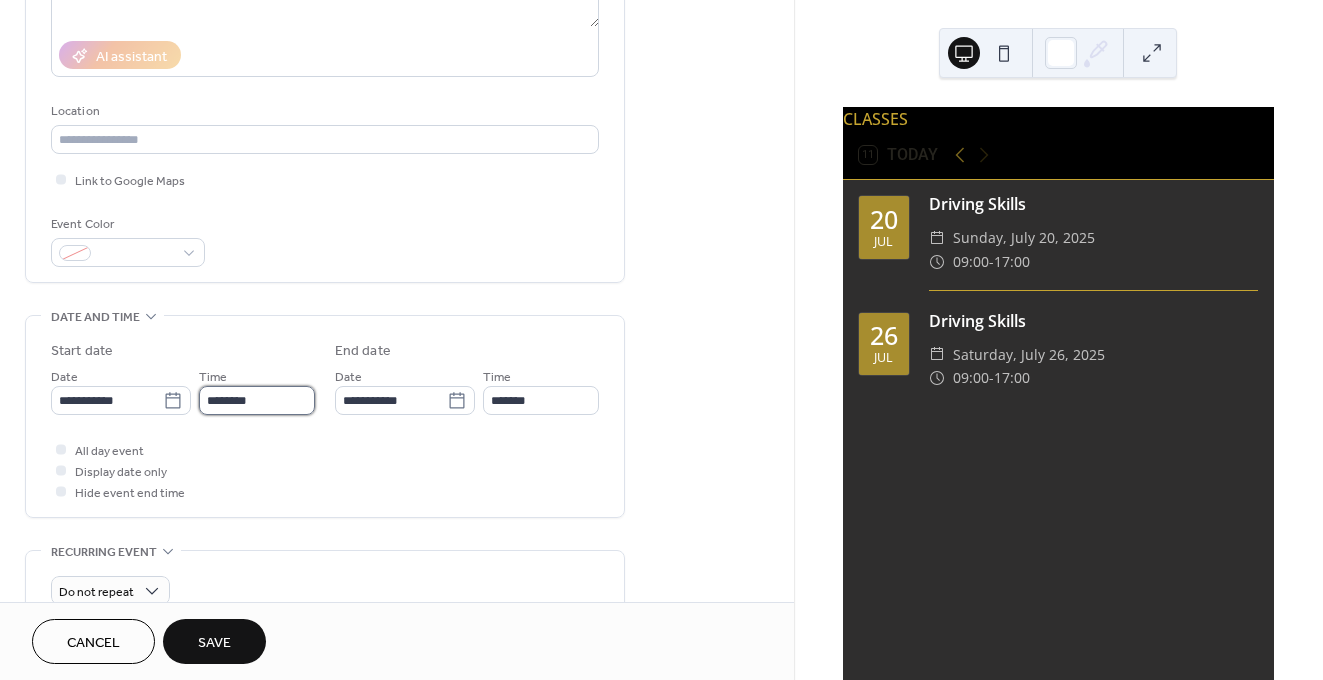 click on "********" at bounding box center [257, 400] 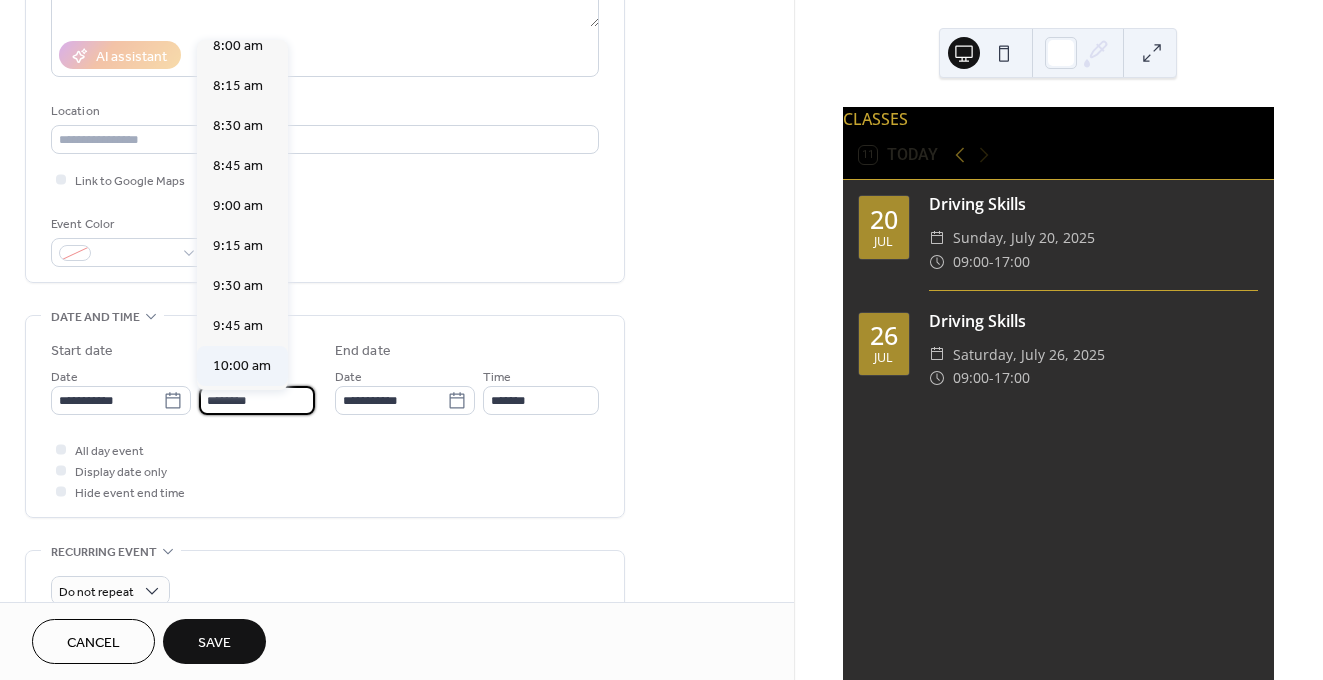 scroll, scrollTop: 1288, scrollLeft: 0, axis: vertical 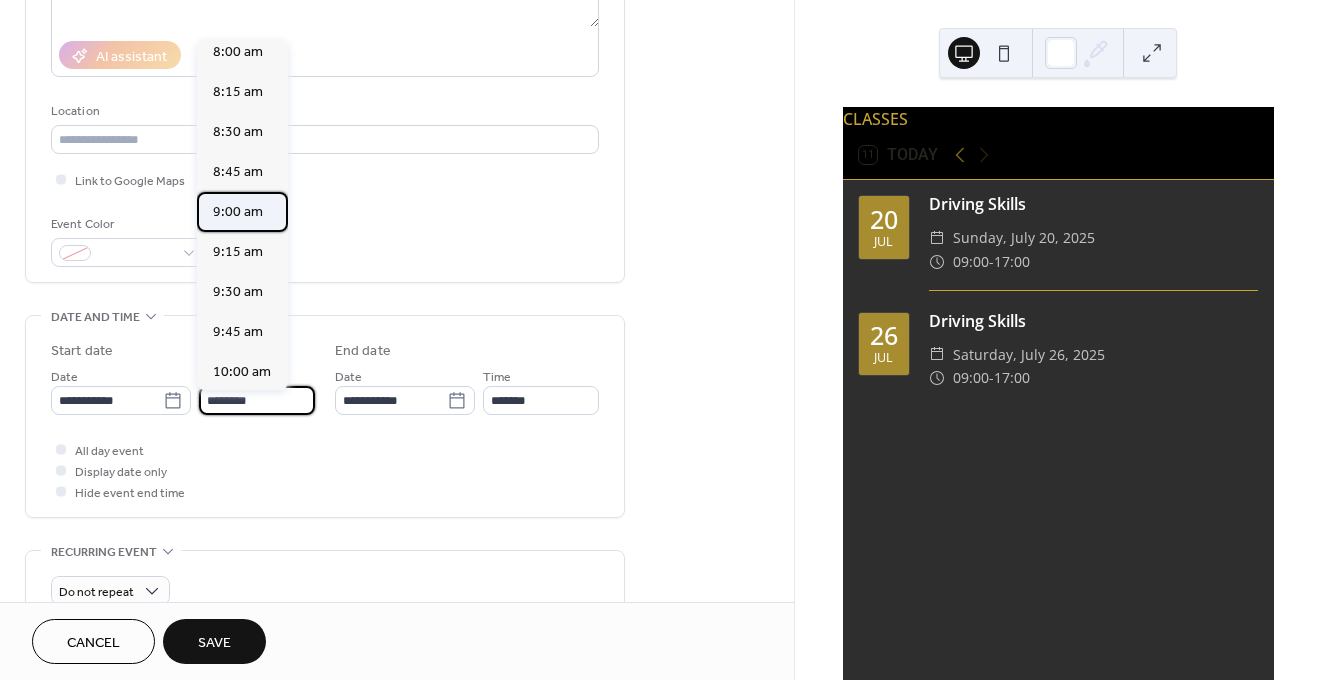 click on "9:00 am" at bounding box center (238, 212) 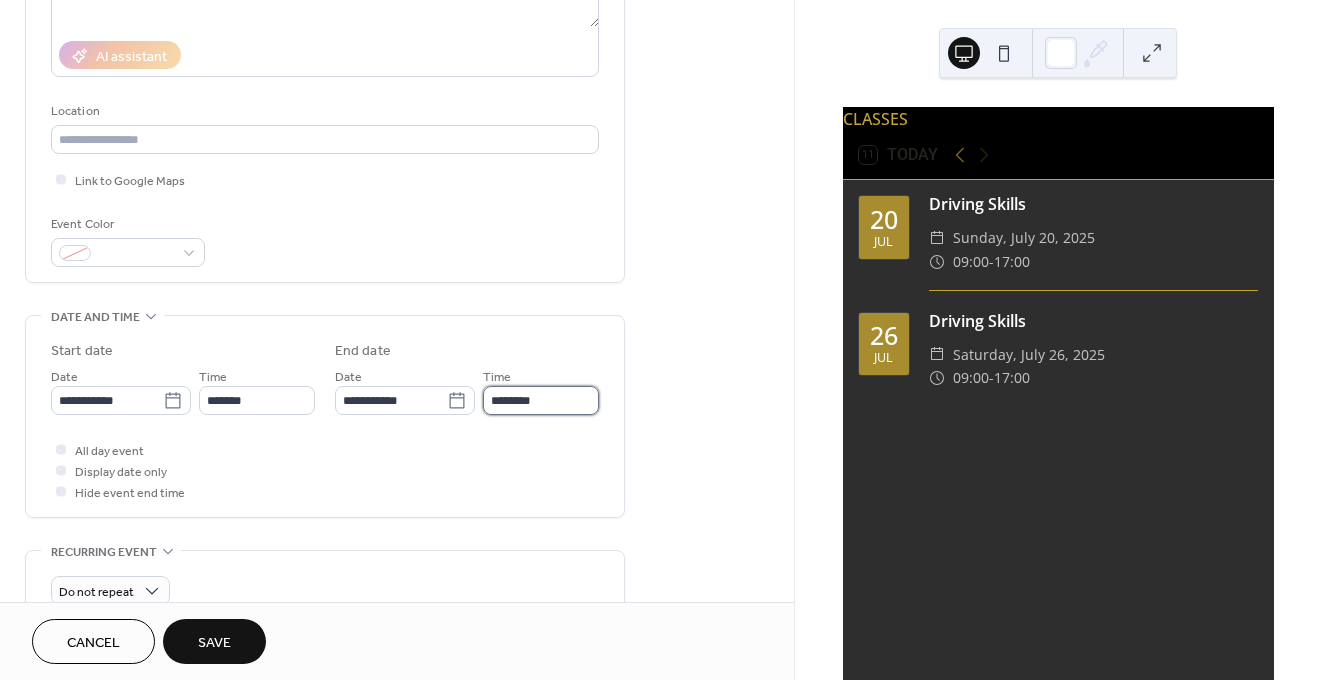 click on "********" at bounding box center (541, 400) 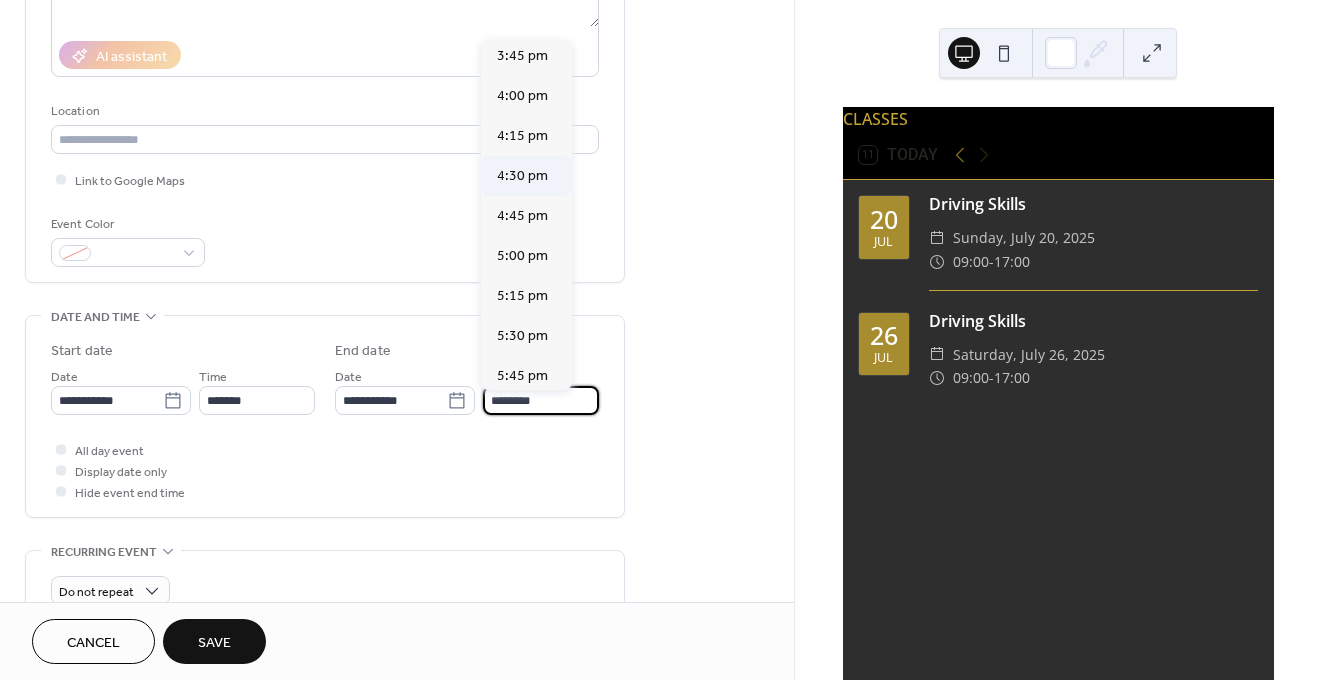 scroll, scrollTop: 1046, scrollLeft: 0, axis: vertical 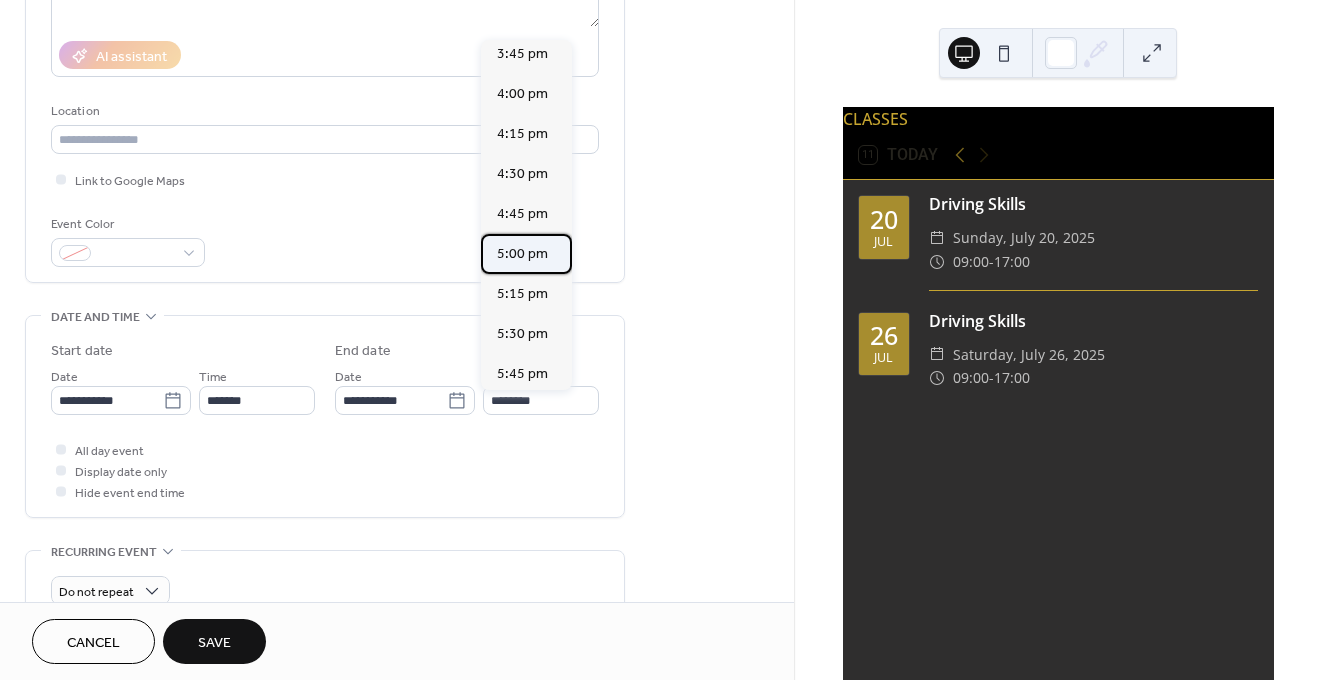 click on "5:00 pm" at bounding box center (522, 254) 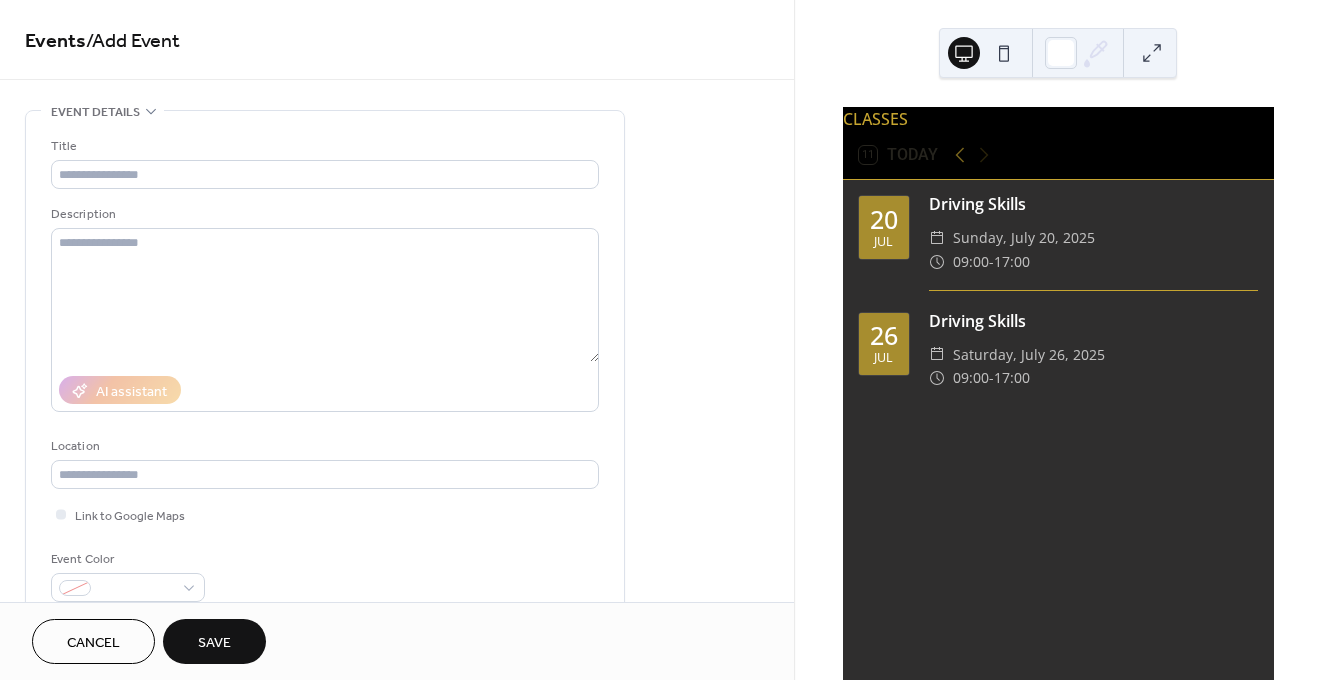 scroll, scrollTop: 0, scrollLeft: 0, axis: both 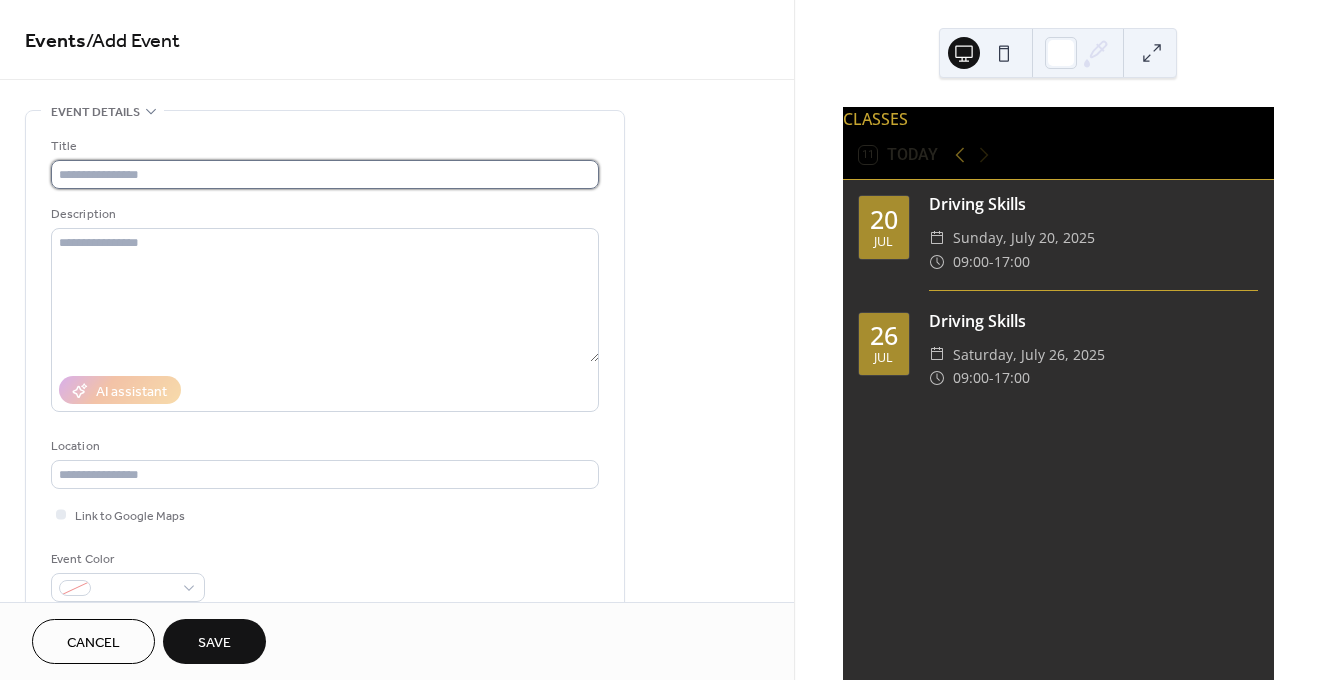click at bounding box center (325, 174) 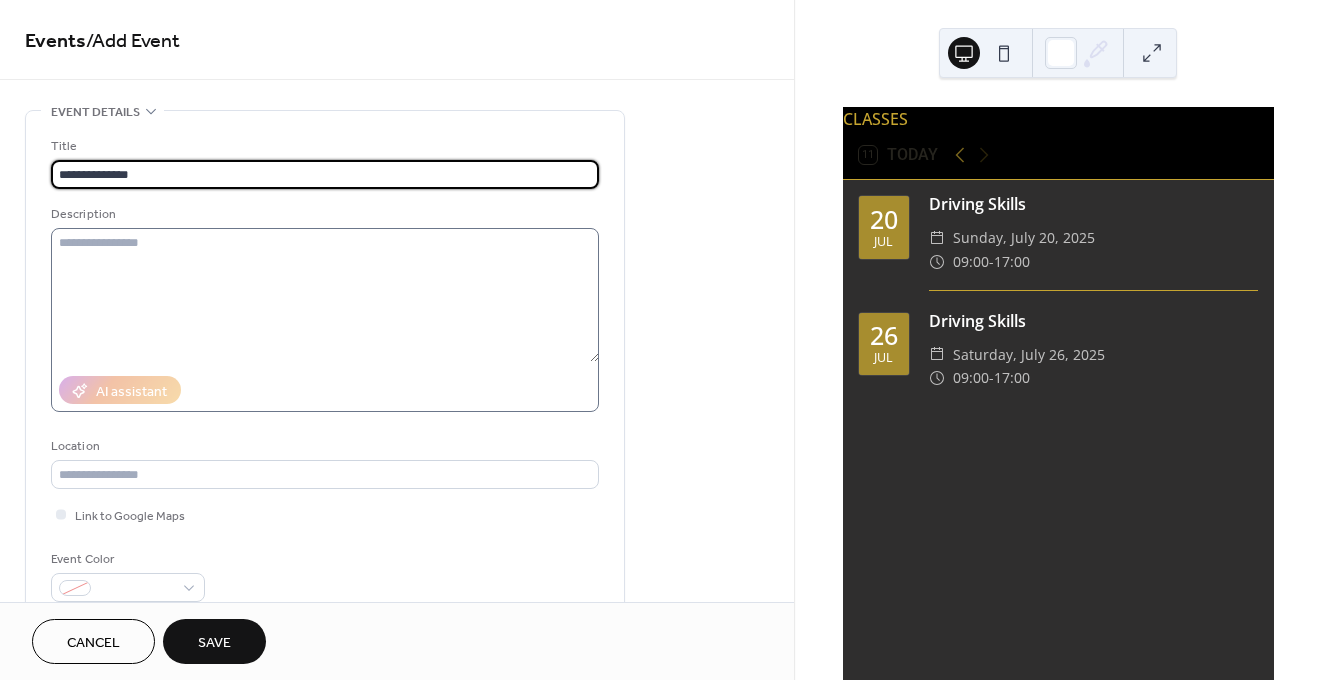 type on "**********" 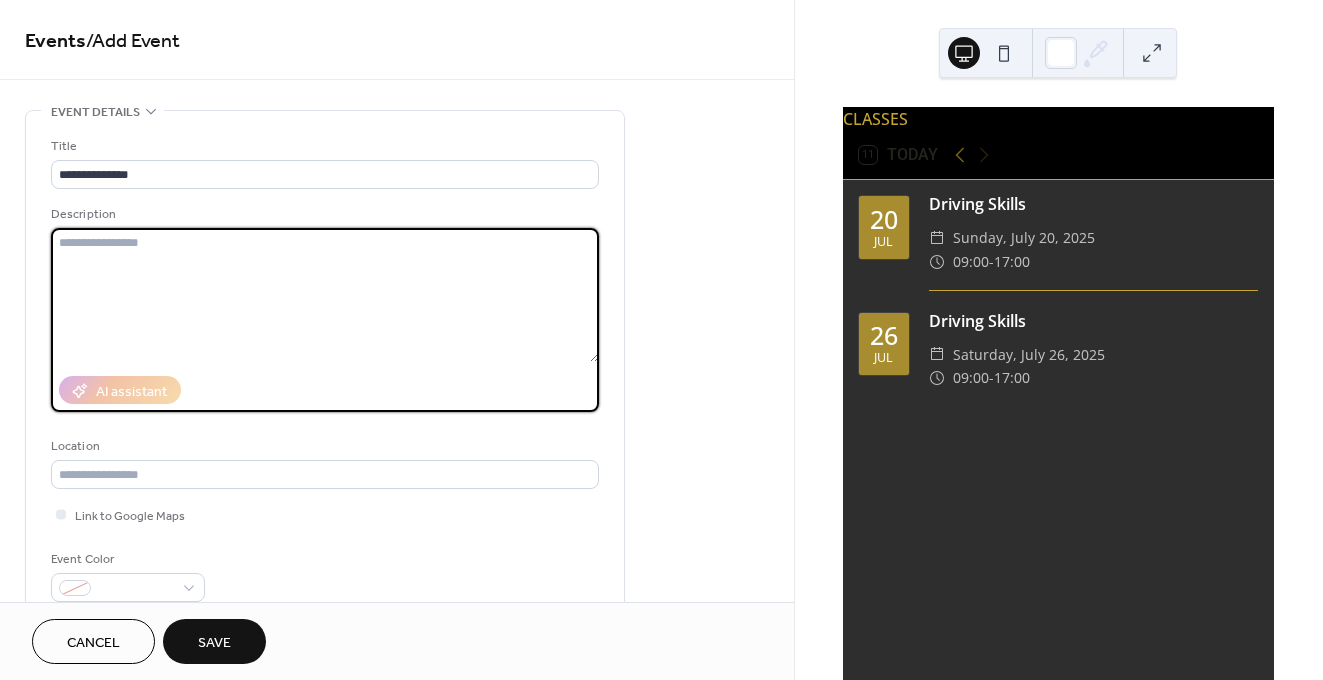 click at bounding box center (325, 295) 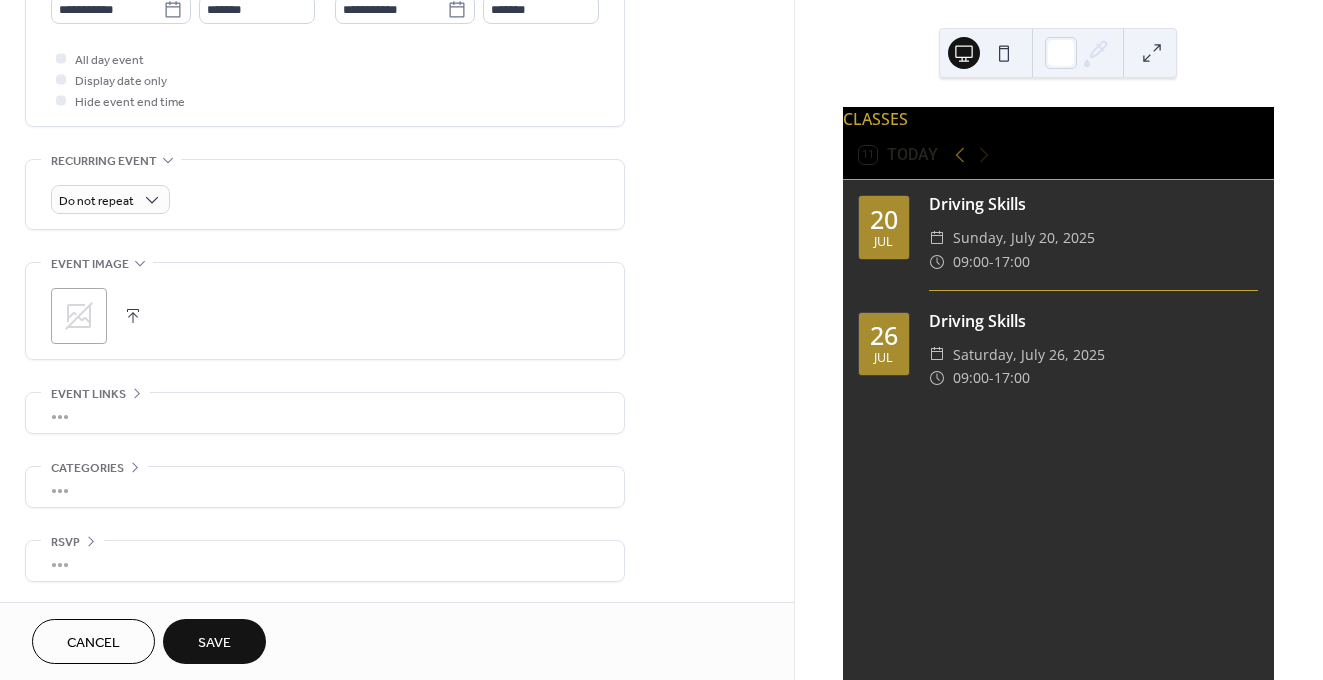 scroll, scrollTop: 732, scrollLeft: 0, axis: vertical 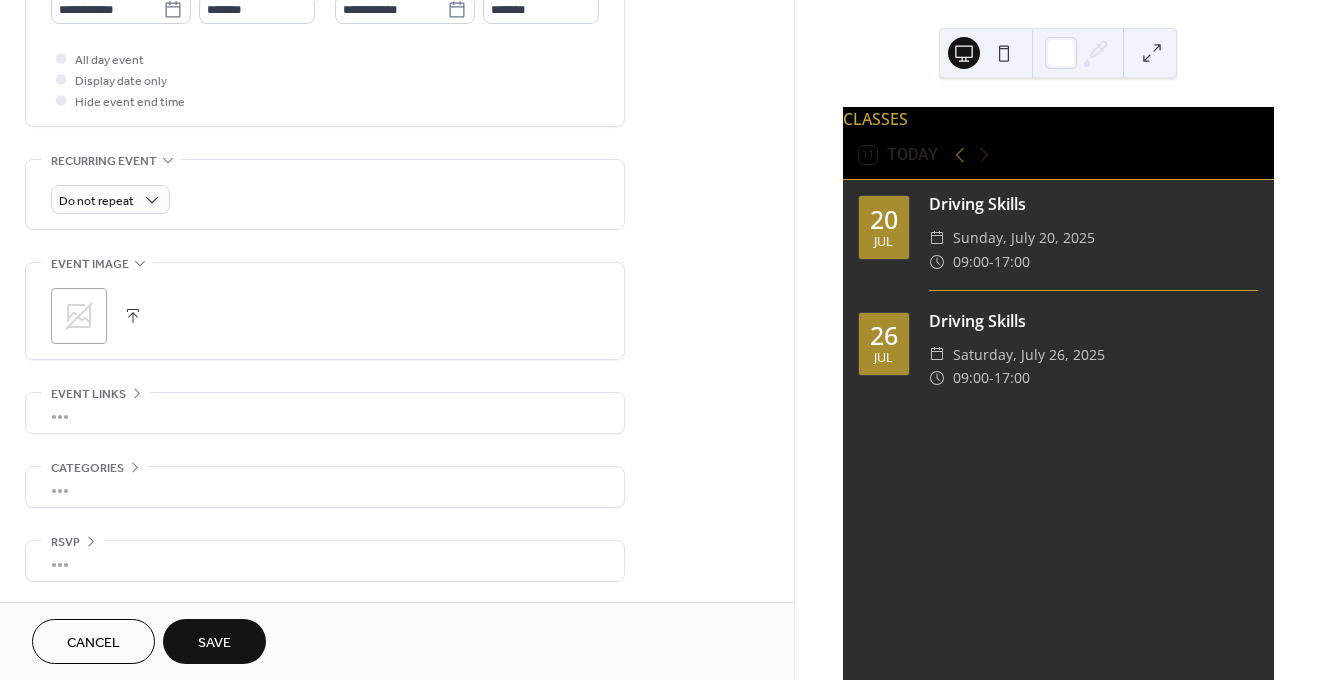 click on "•••" at bounding box center (325, 413) 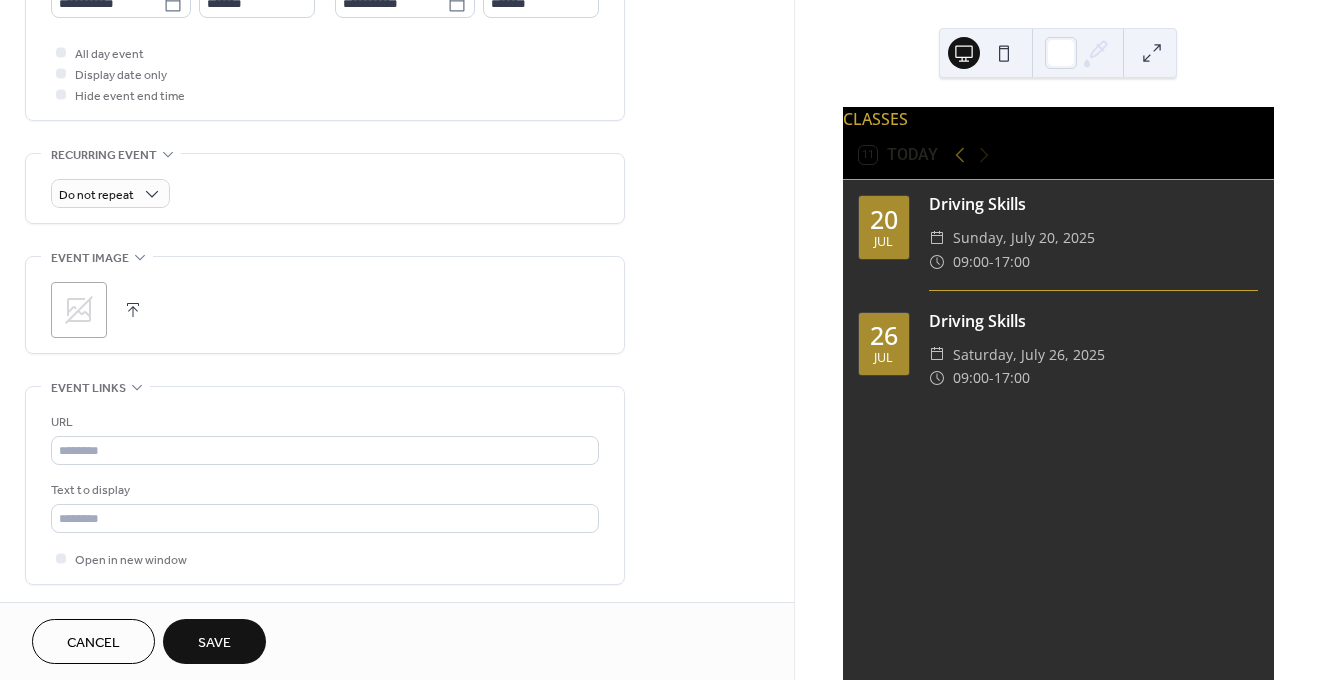 click 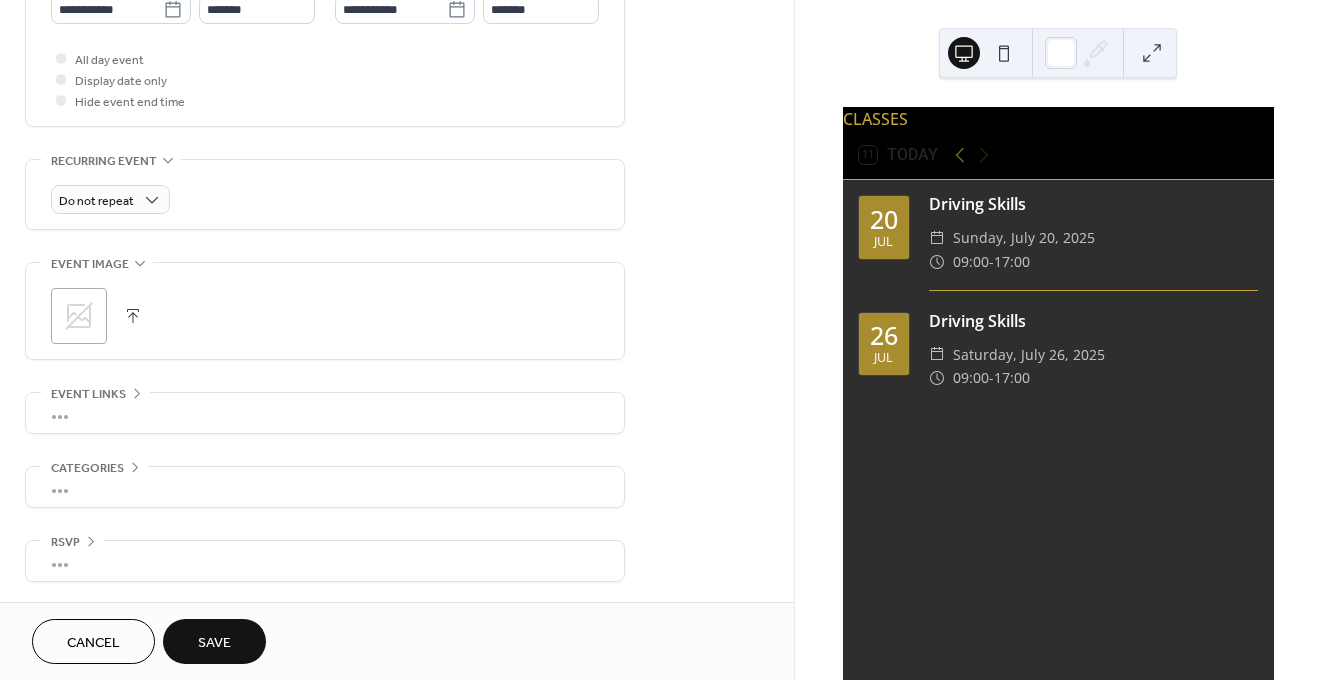 click on "Save" at bounding box center (214, 641) 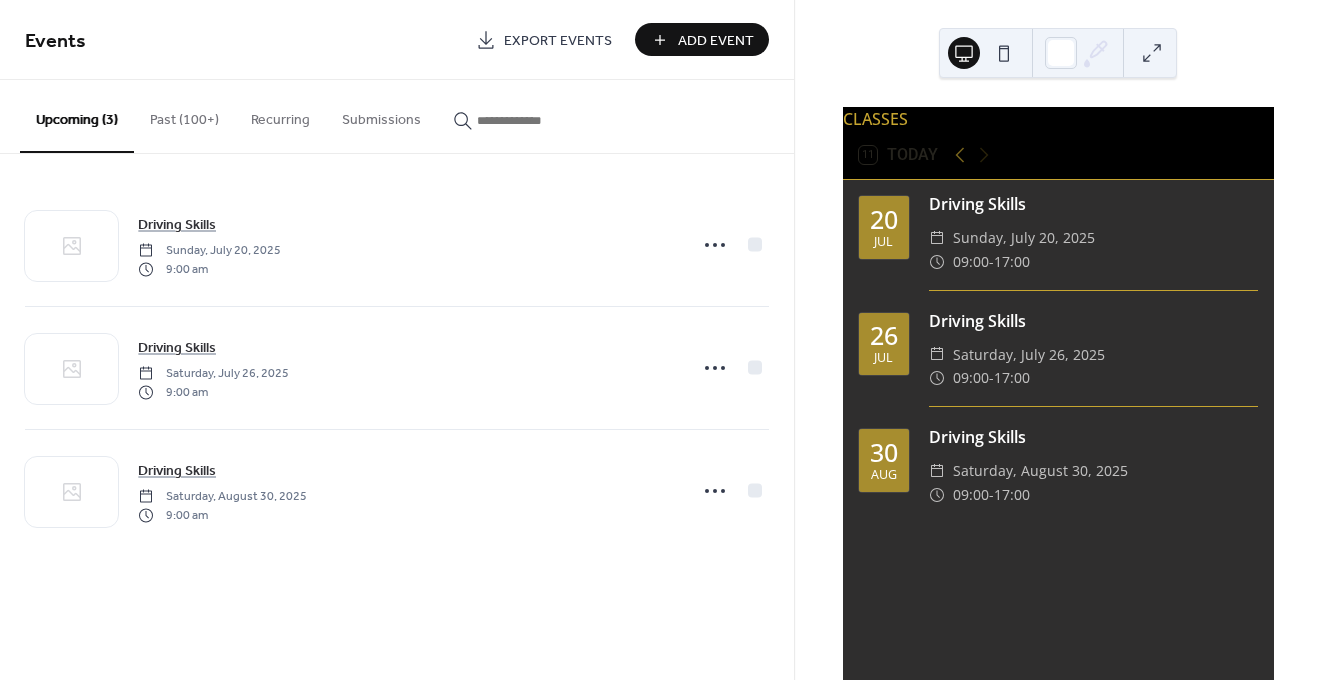 click on "Add Event" at bounding box center [716, 41] 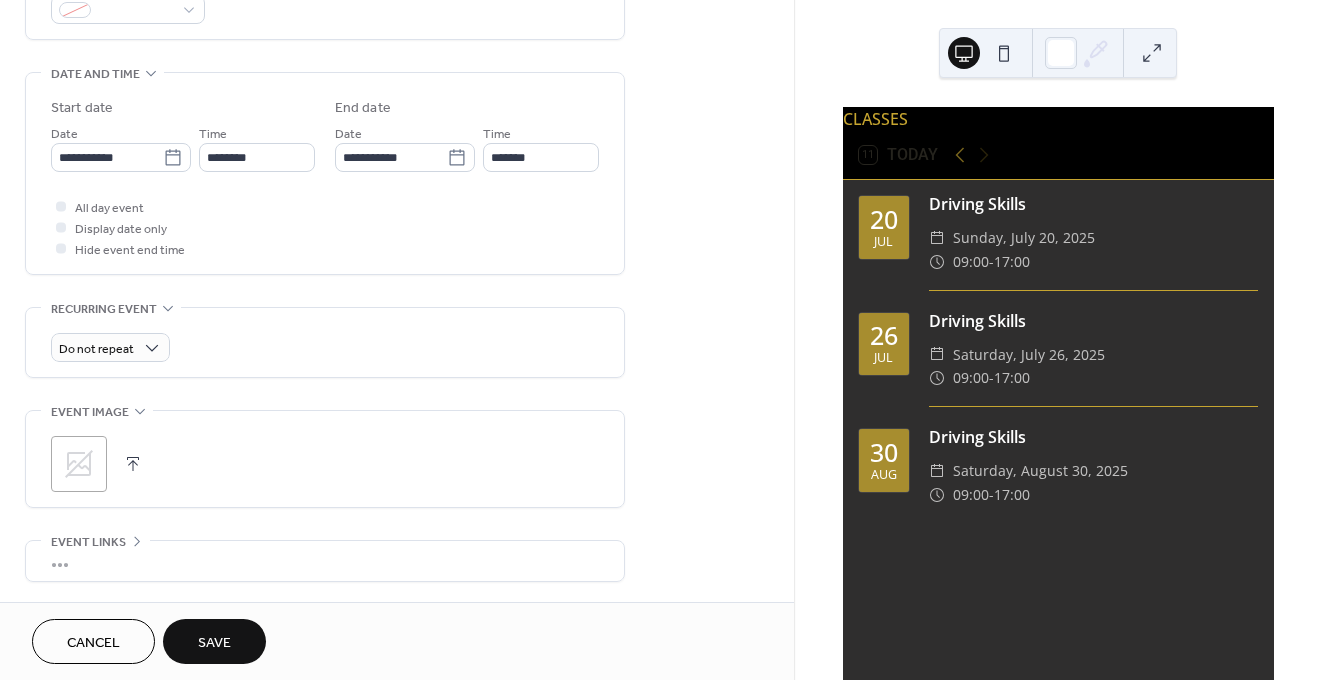 scroll, scrollTop: 574, scrollLeft: 0, axis: vertical 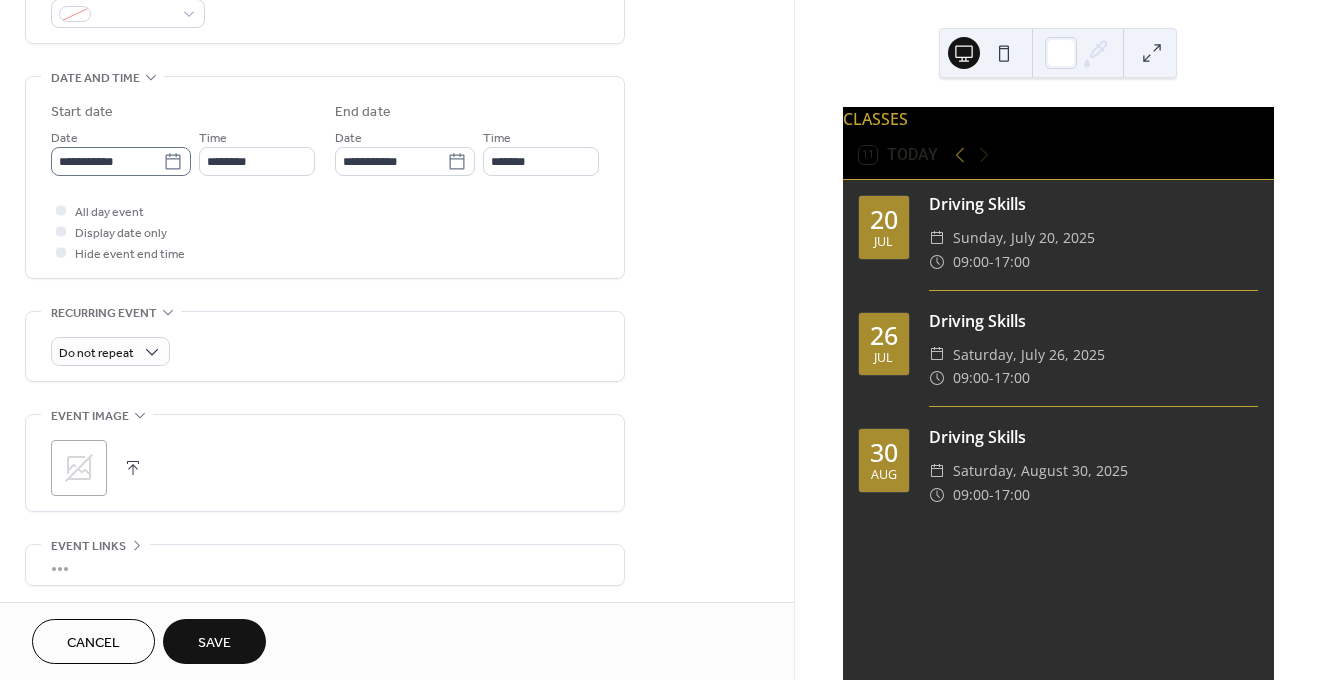 type on "**********" 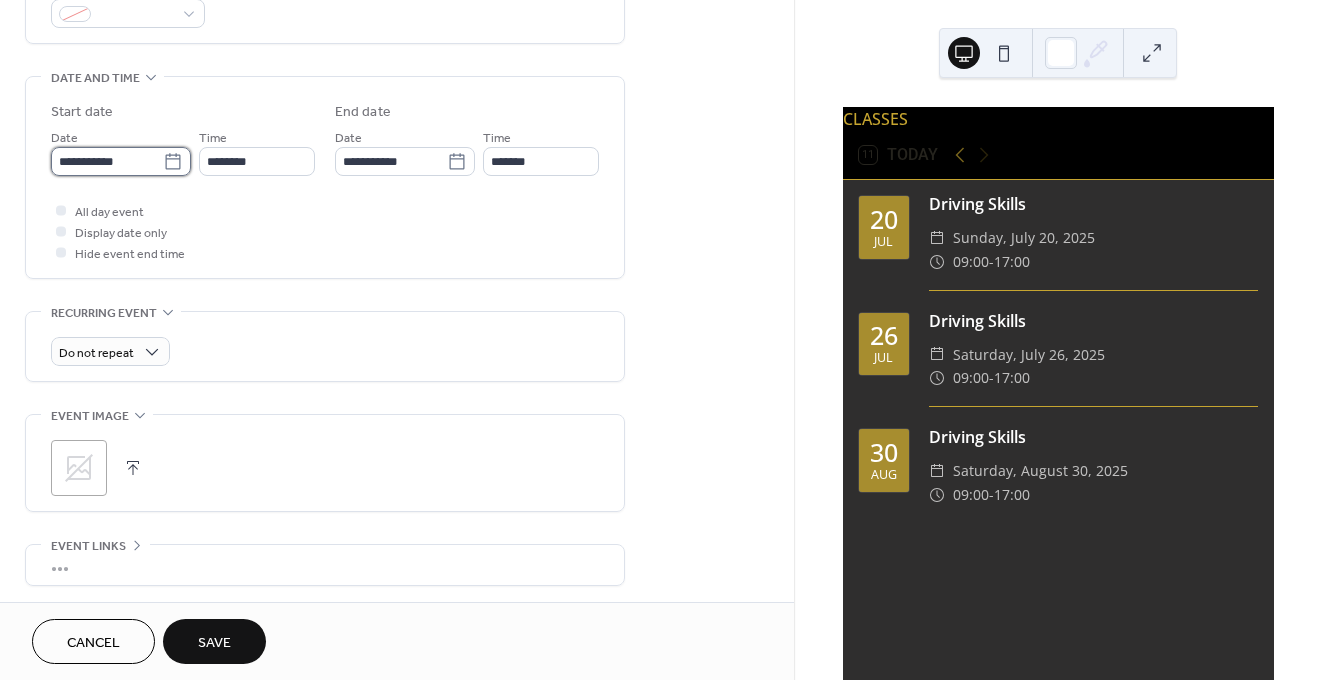 click on "**********" at bounding box center [107, 161] 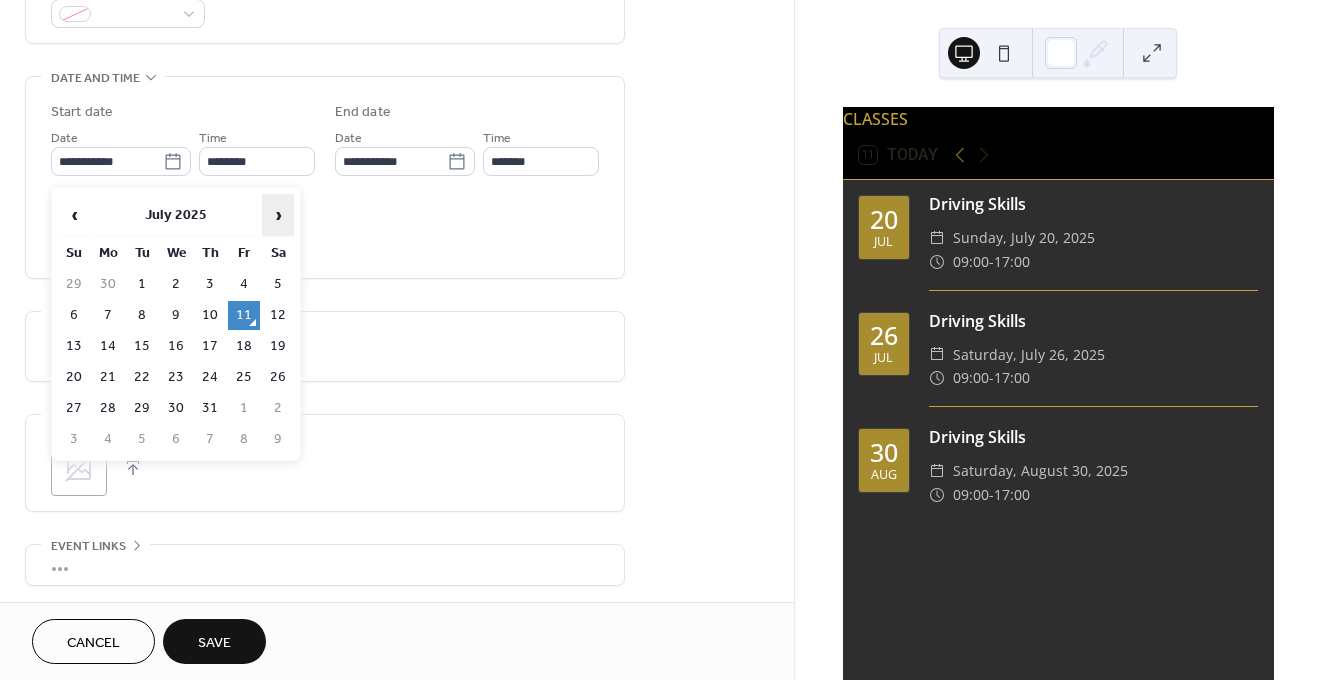 click on "›" at bounding box center [278, 215] 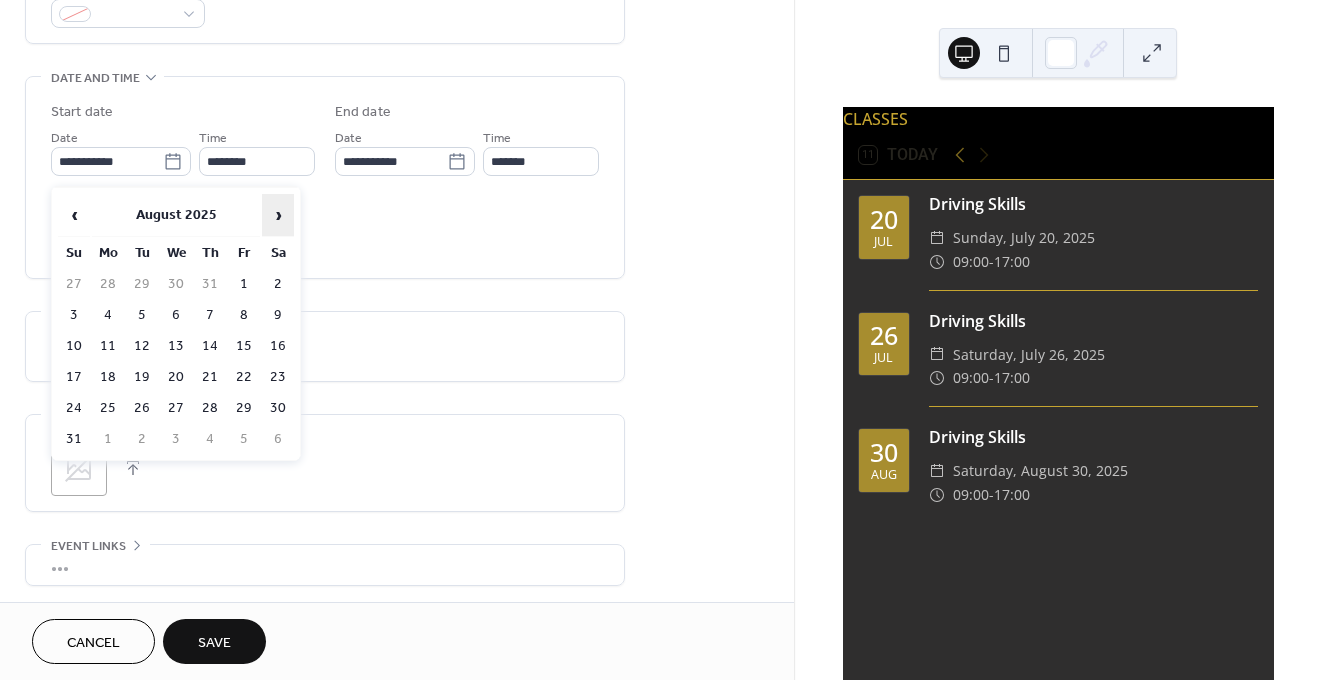 click on "›" at bounding box center (278, 215) 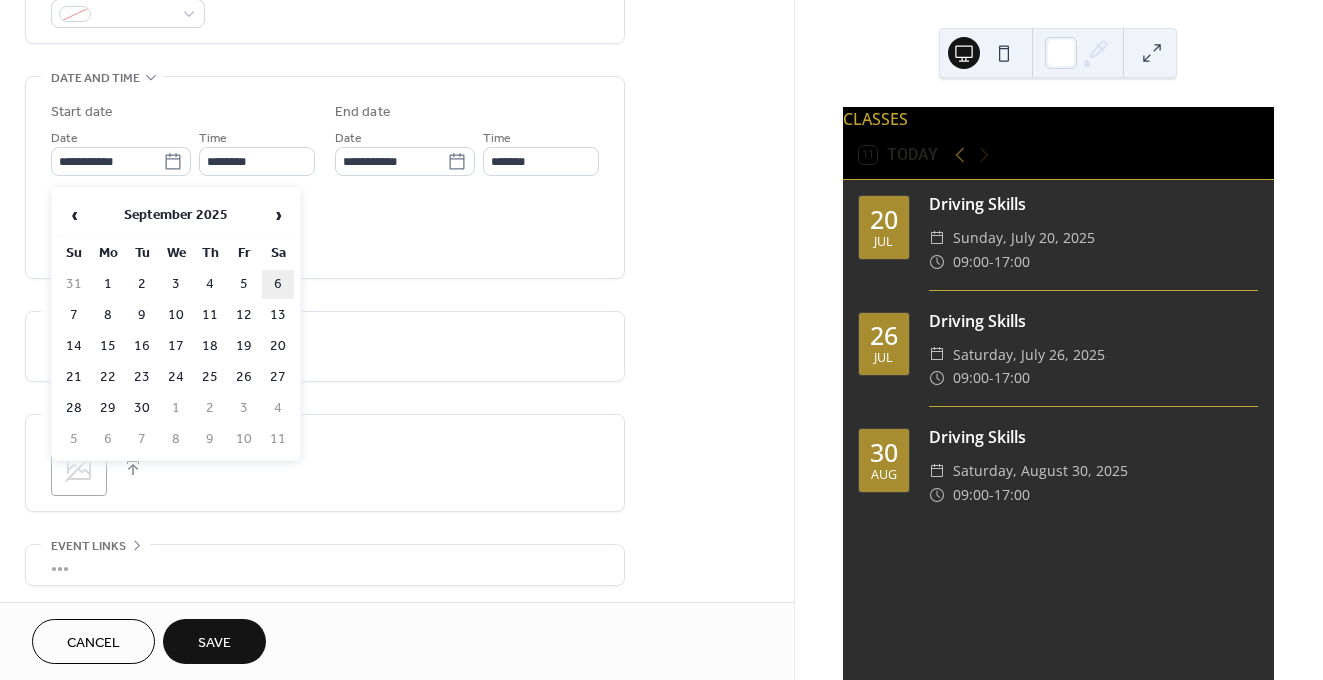 click on "6" at bounding box center (278, 284) 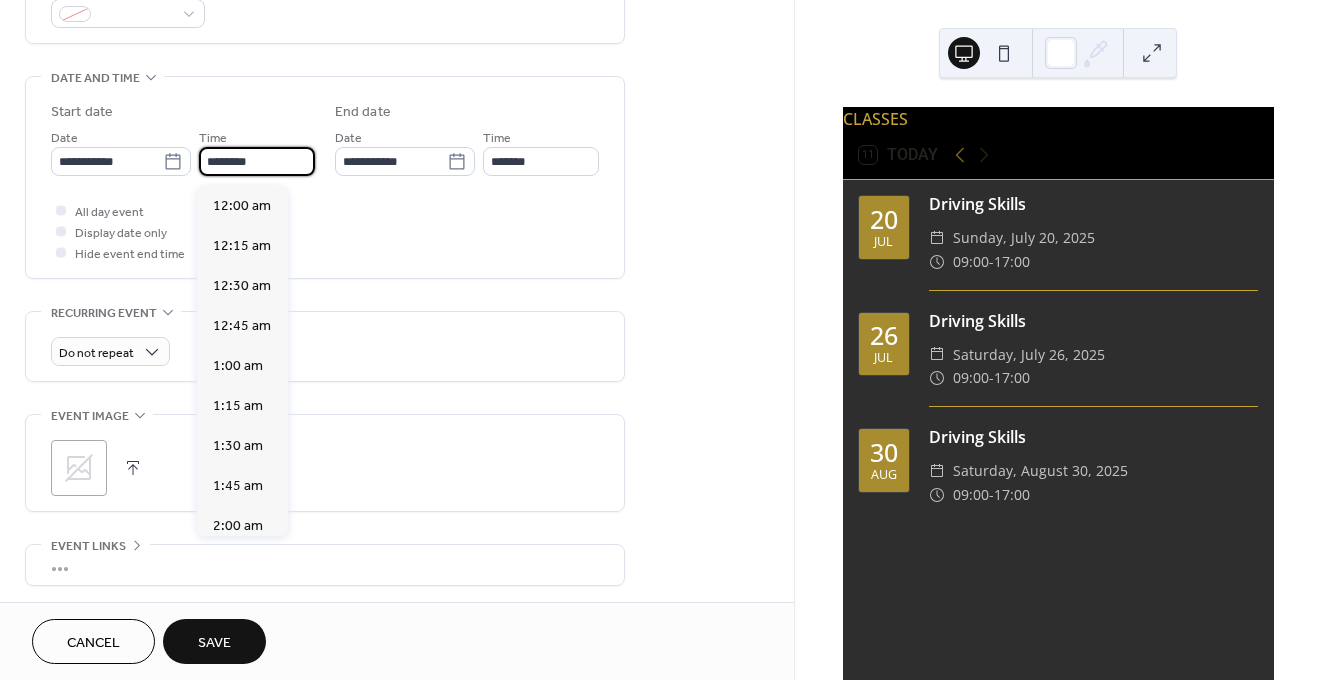 click on "********" at bounding box center [257, 161] 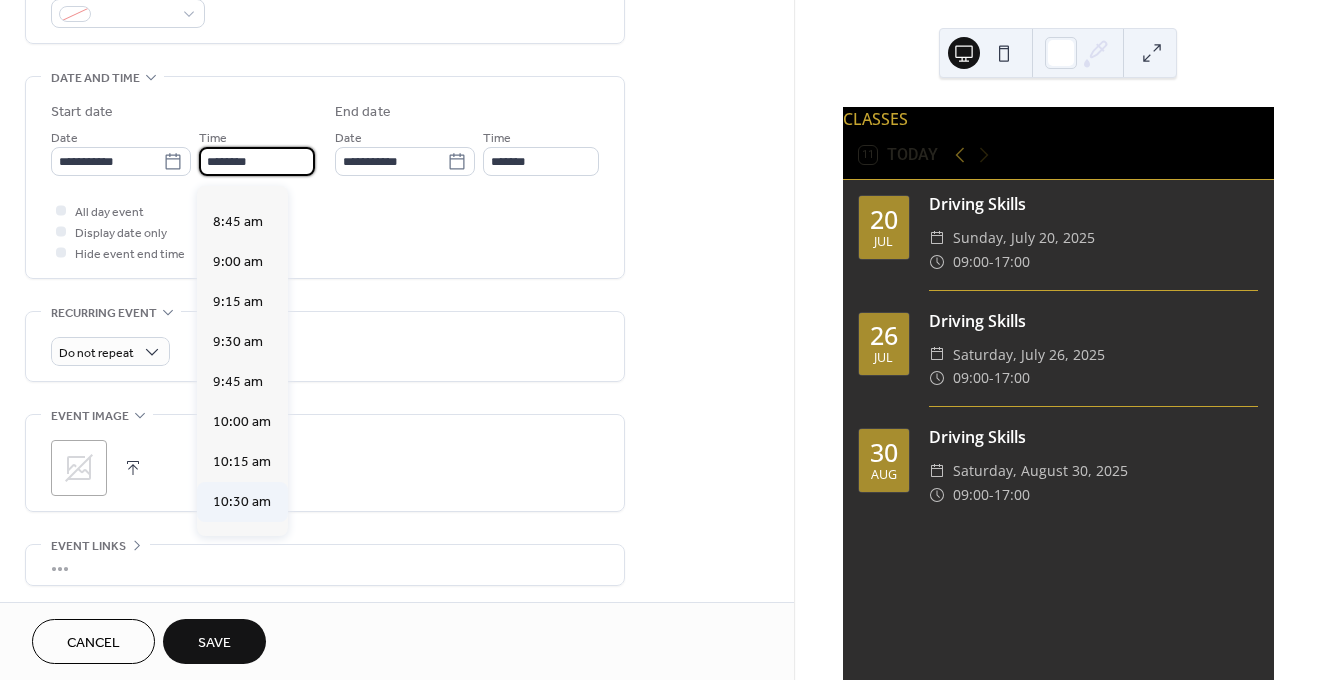 scroll, scrollTop: 1367, scrollLeft: 0, axis: vertical 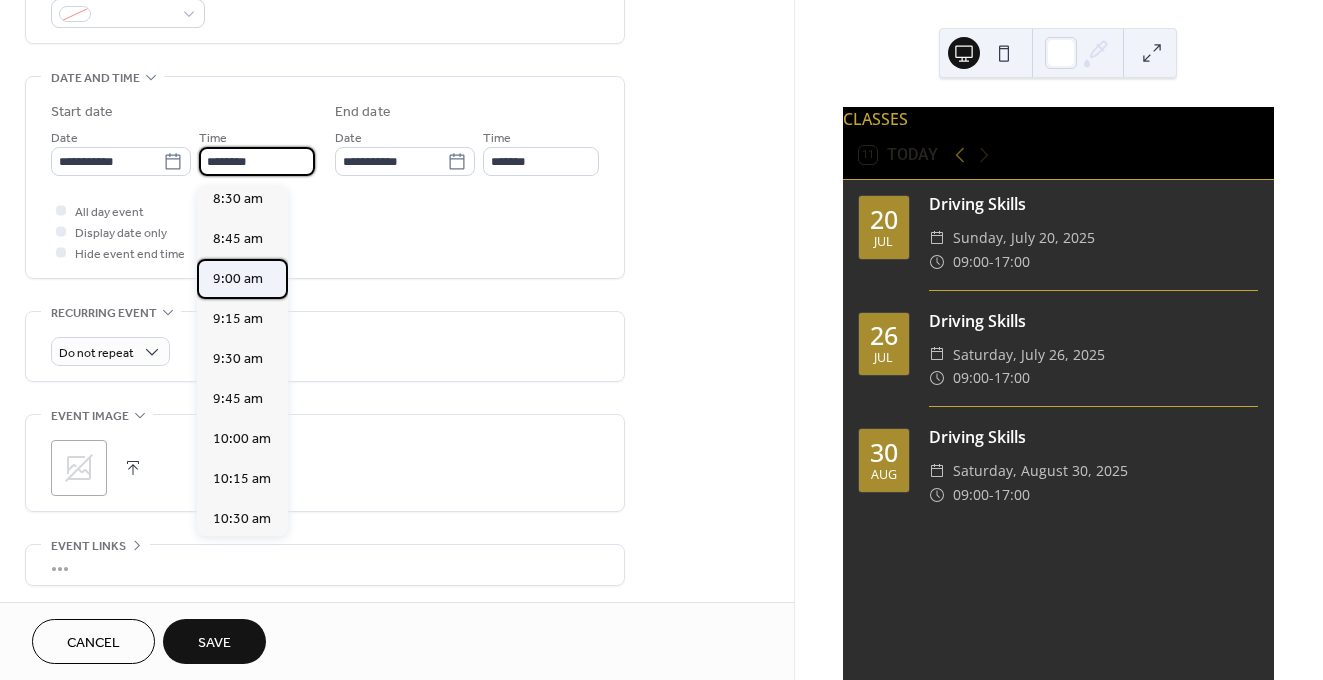 click on "9:00 am" at bounding box center [238, 279] 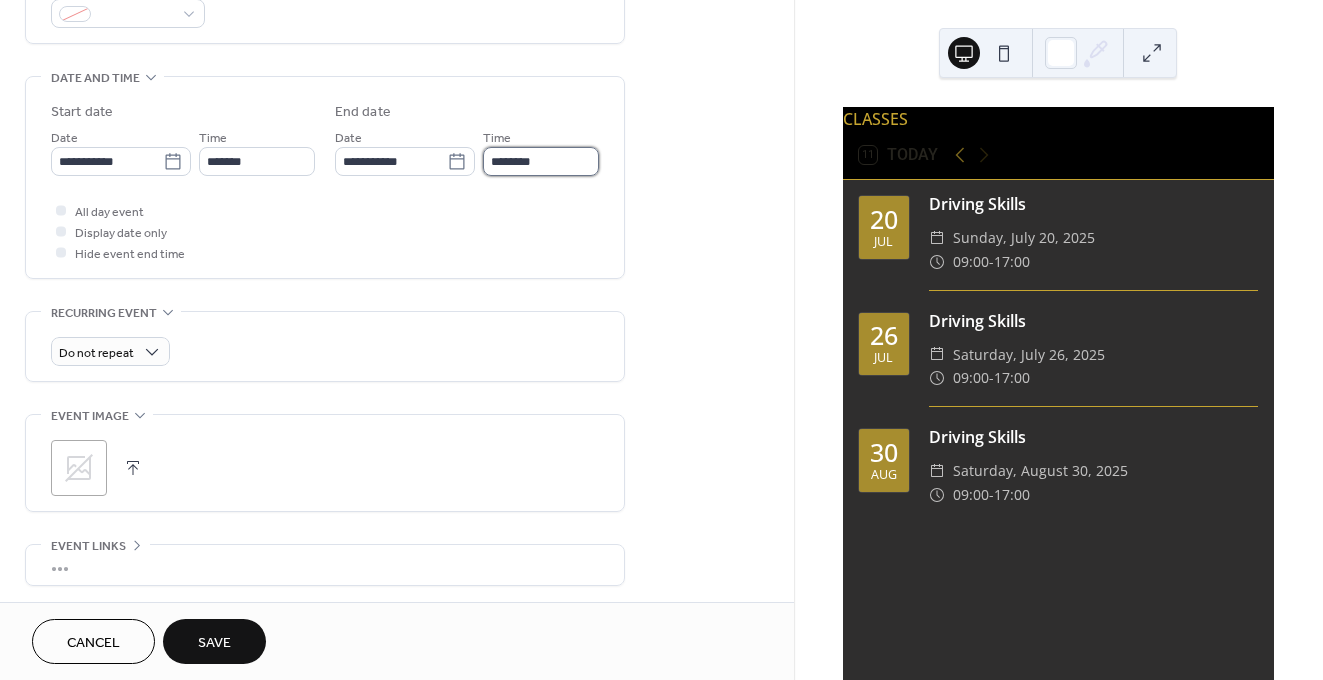 click on "********" at bounding box center [541, 161] 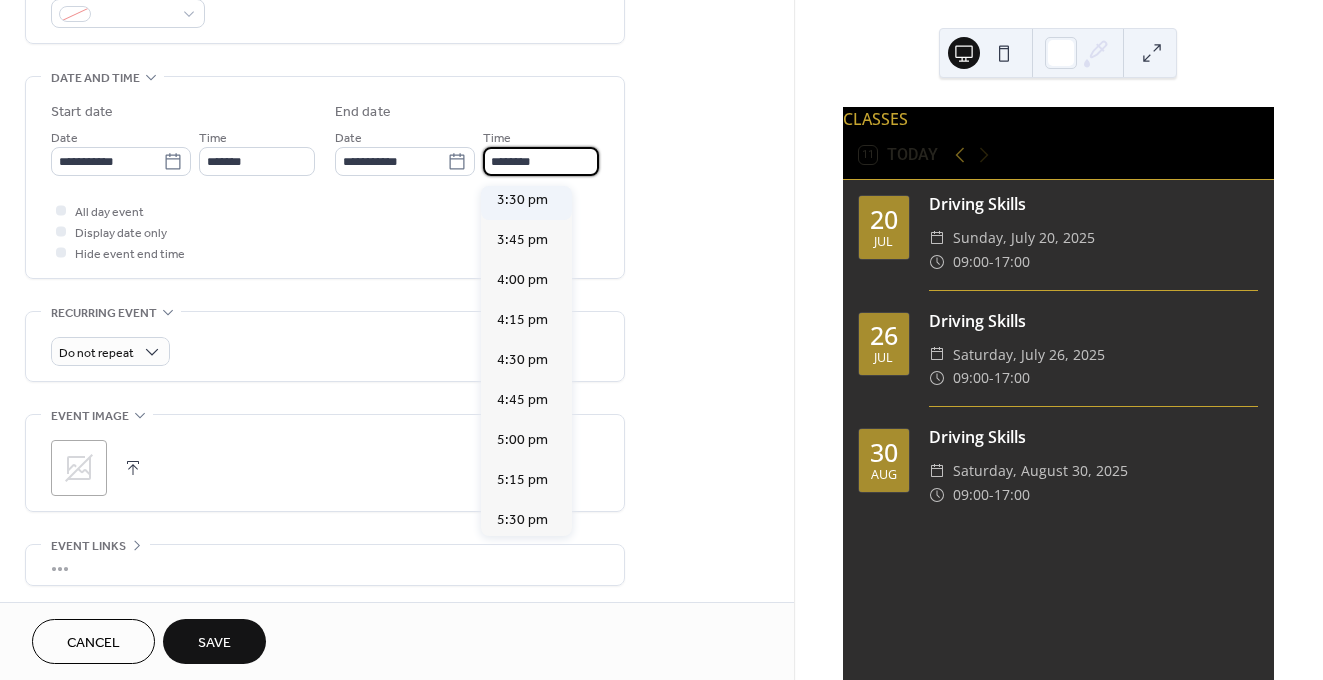 scroll, scrollTop: 1064, scrollLeft: 0, axis: vertical 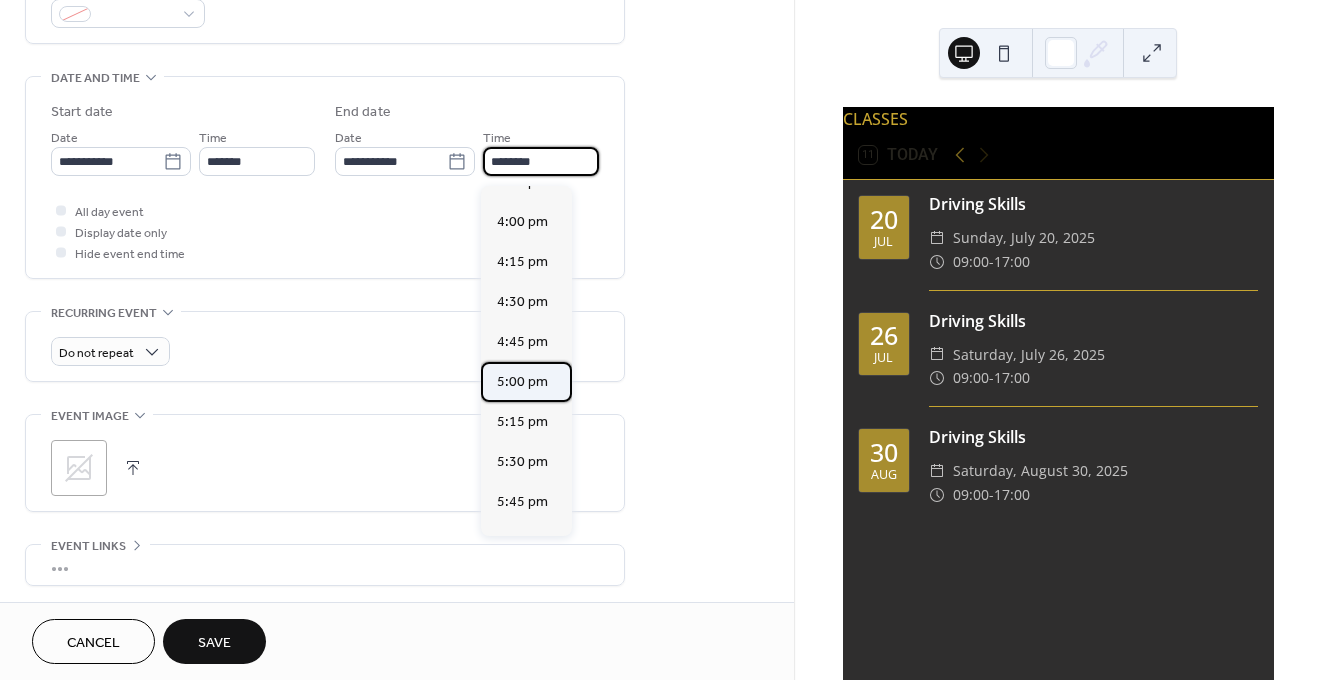 click on "5:00 pm" at bounding box center (522, 382) 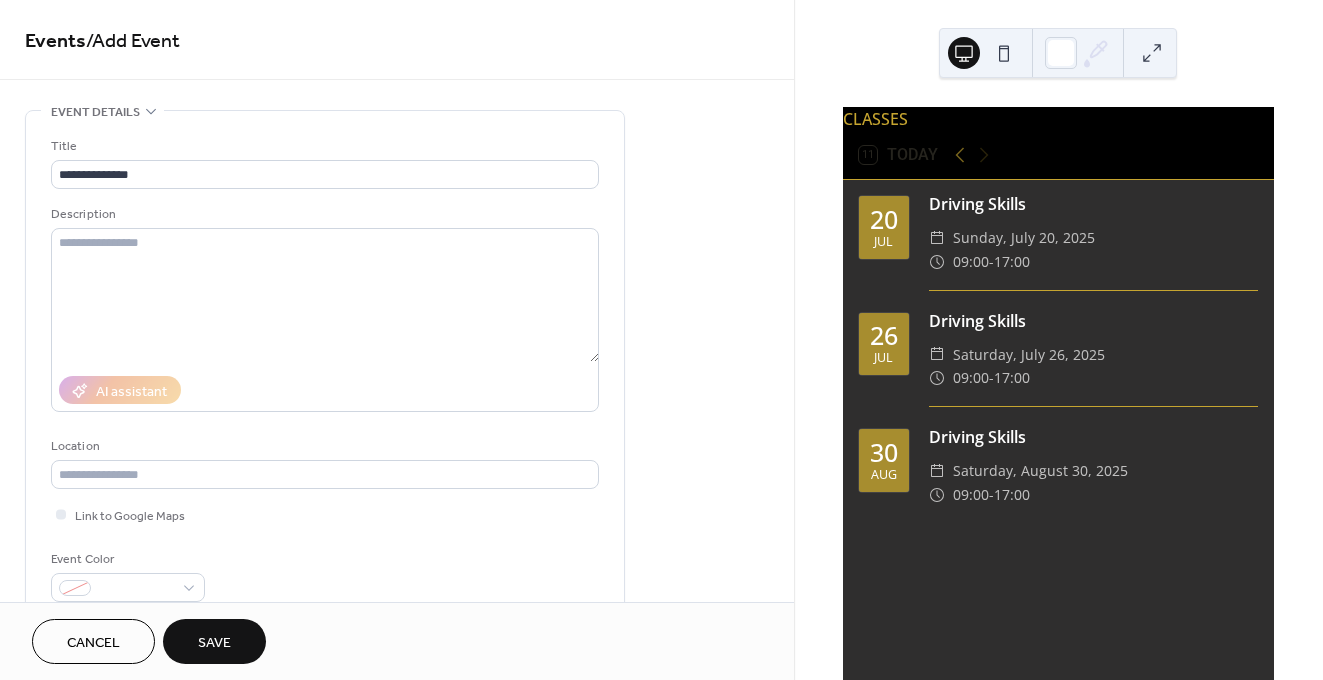 scroll, scrollTop: 0, scrollLeft: 0, axis: both 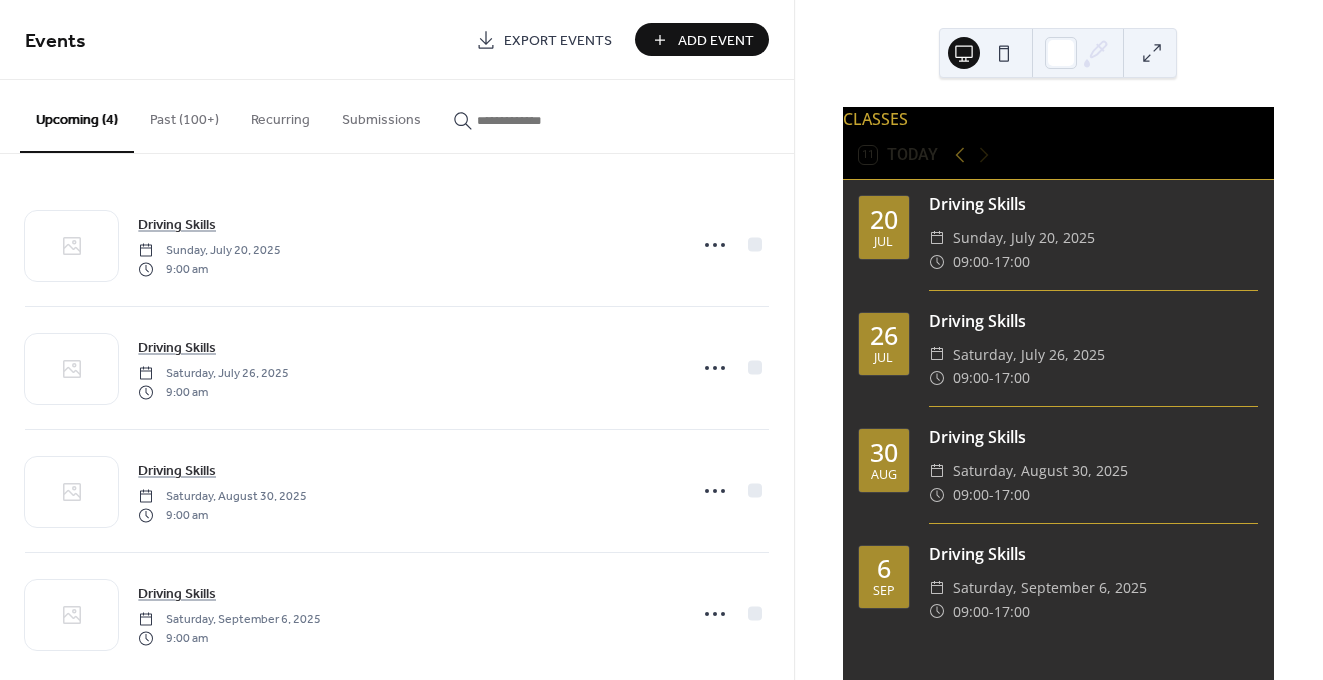 click on "Add Event" at bounding box center [716, 41] 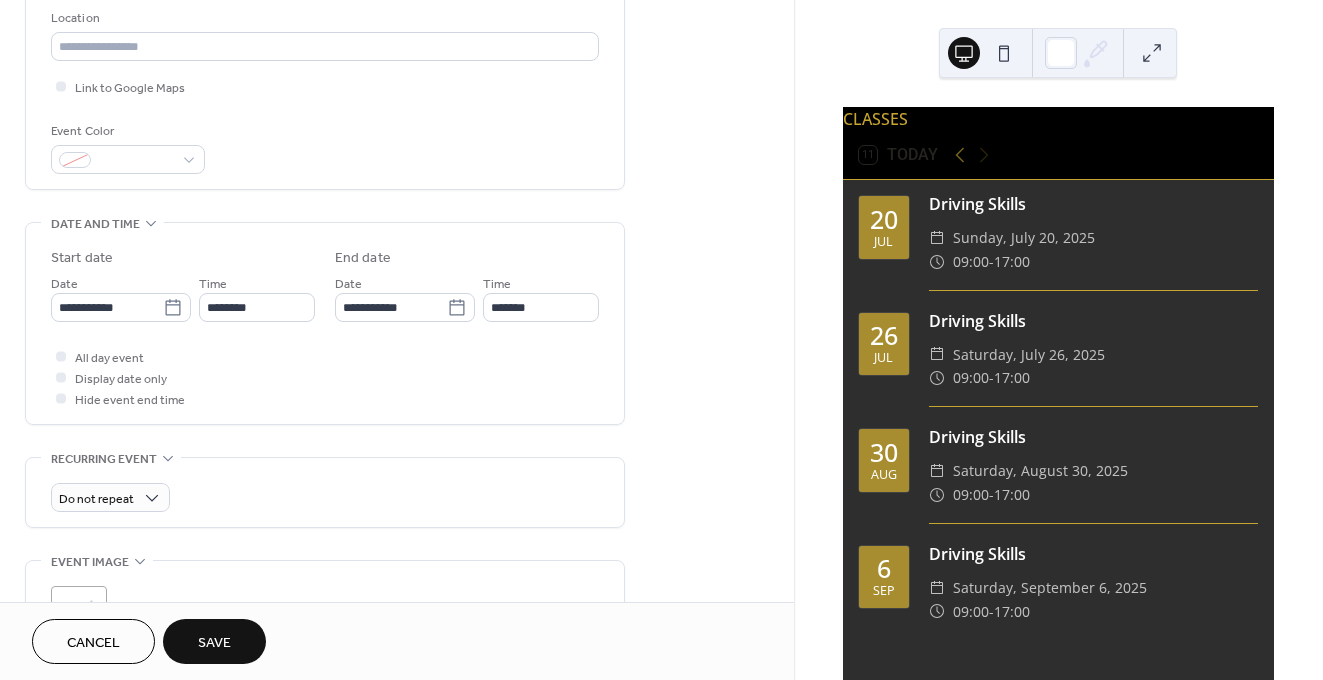 scroll, scrollTop: 434, scrollLeft: 0, axis: vertical 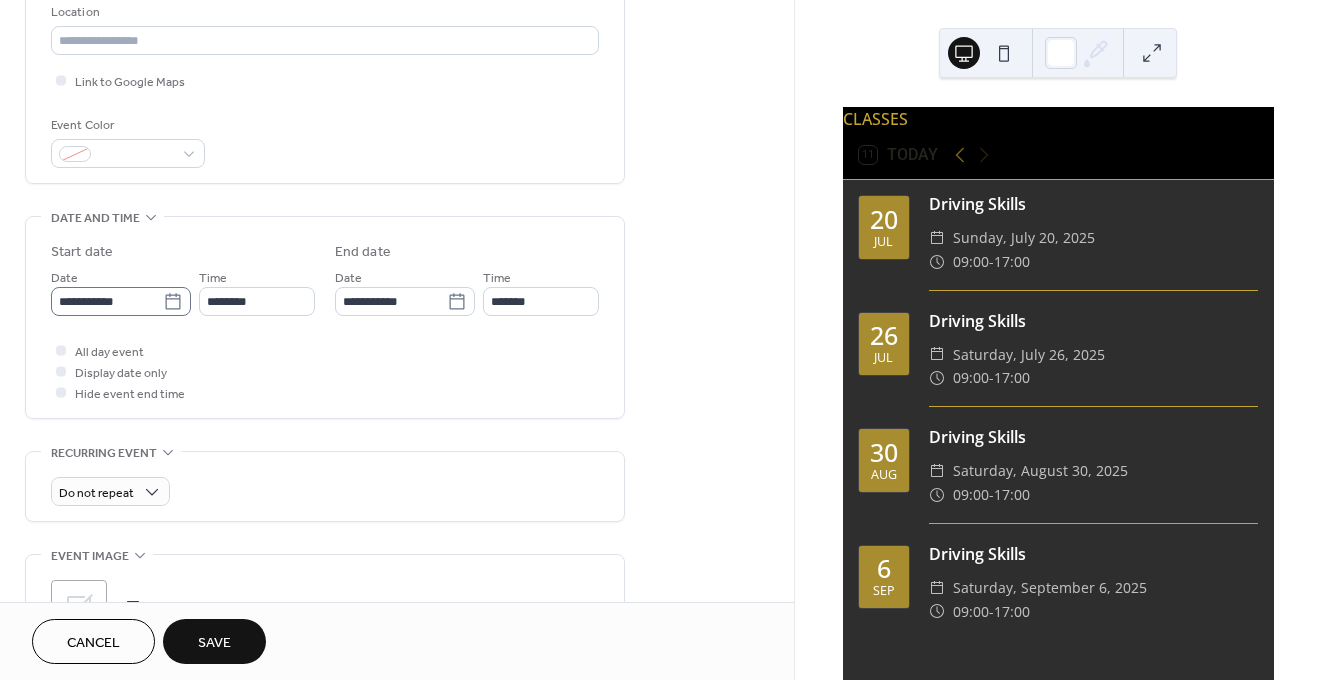 type on "**********" 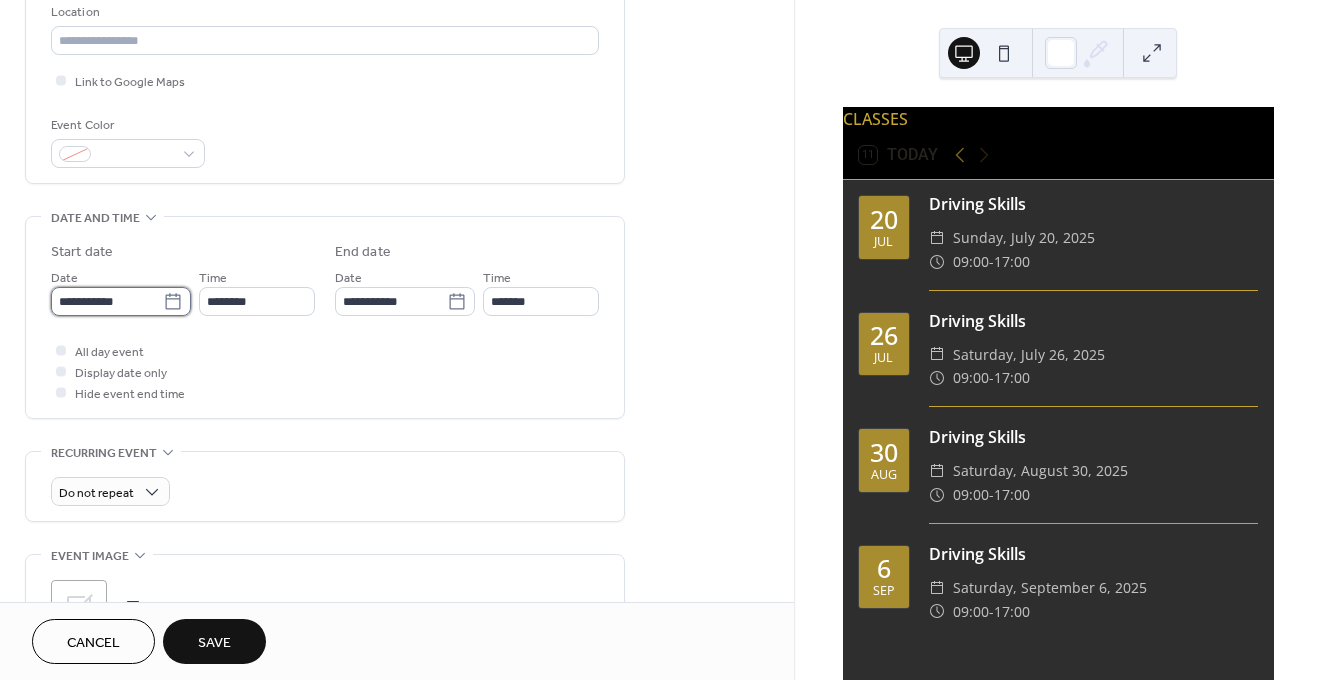 click on "**********" at bounding box center [107, 301] 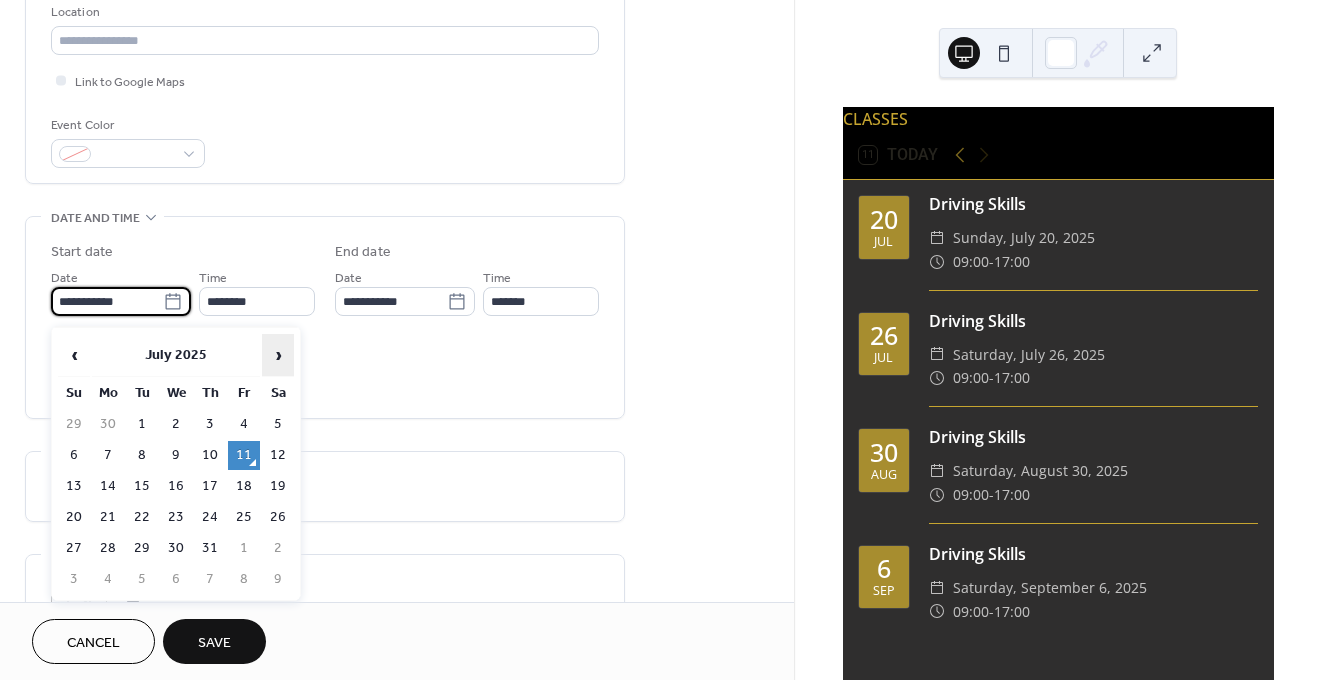 click on "›" at bounding box center [278, 355] 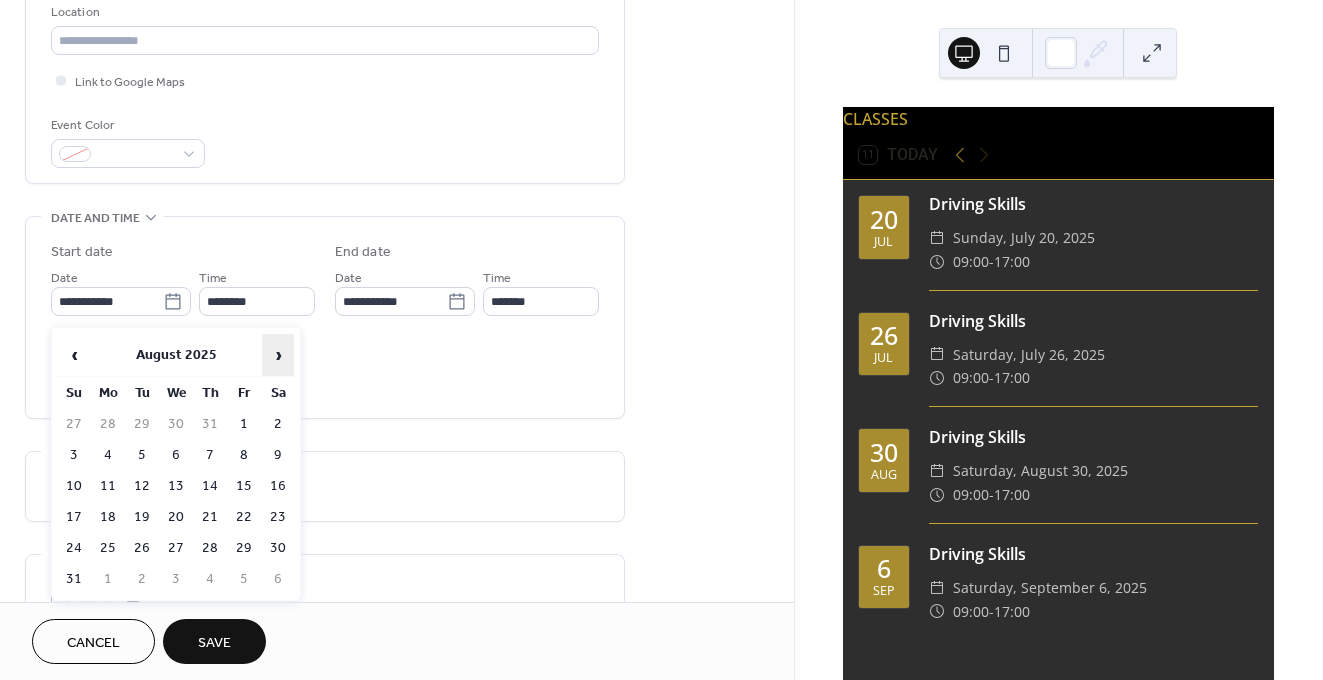 click on "›" at bounding box center [278, 355] 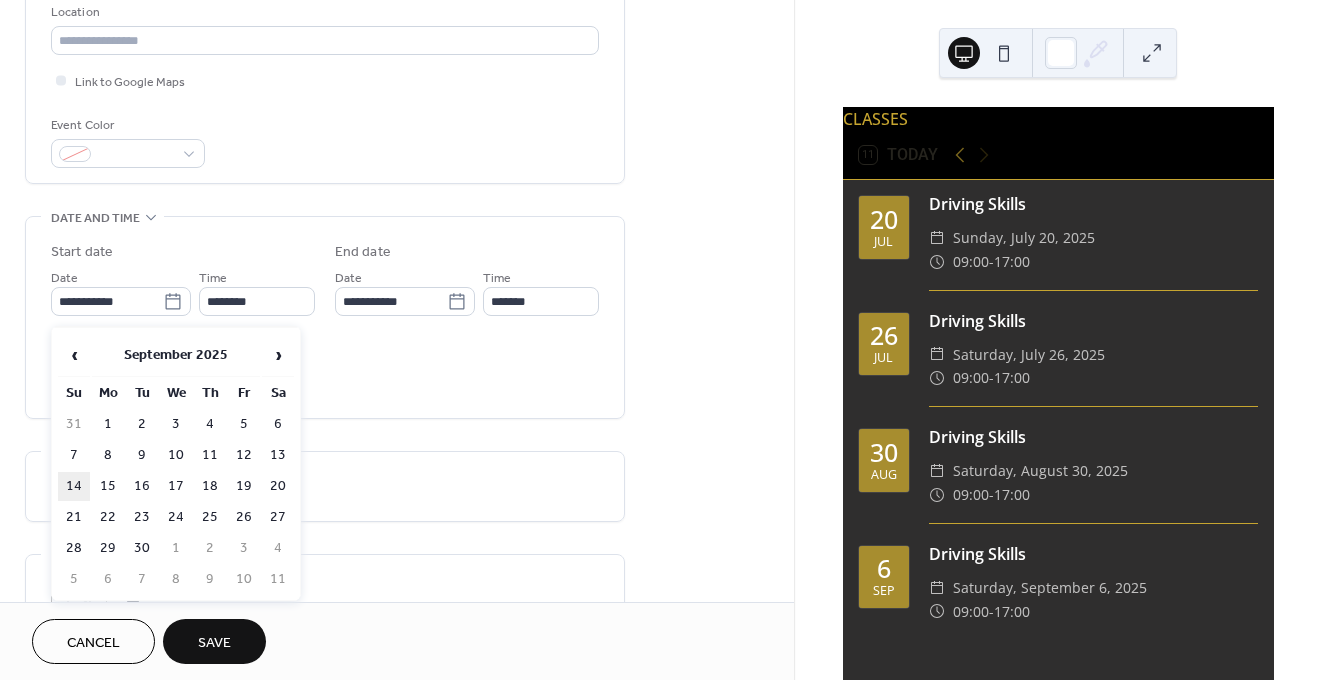 click on "14" at bounding box center [74, 486] 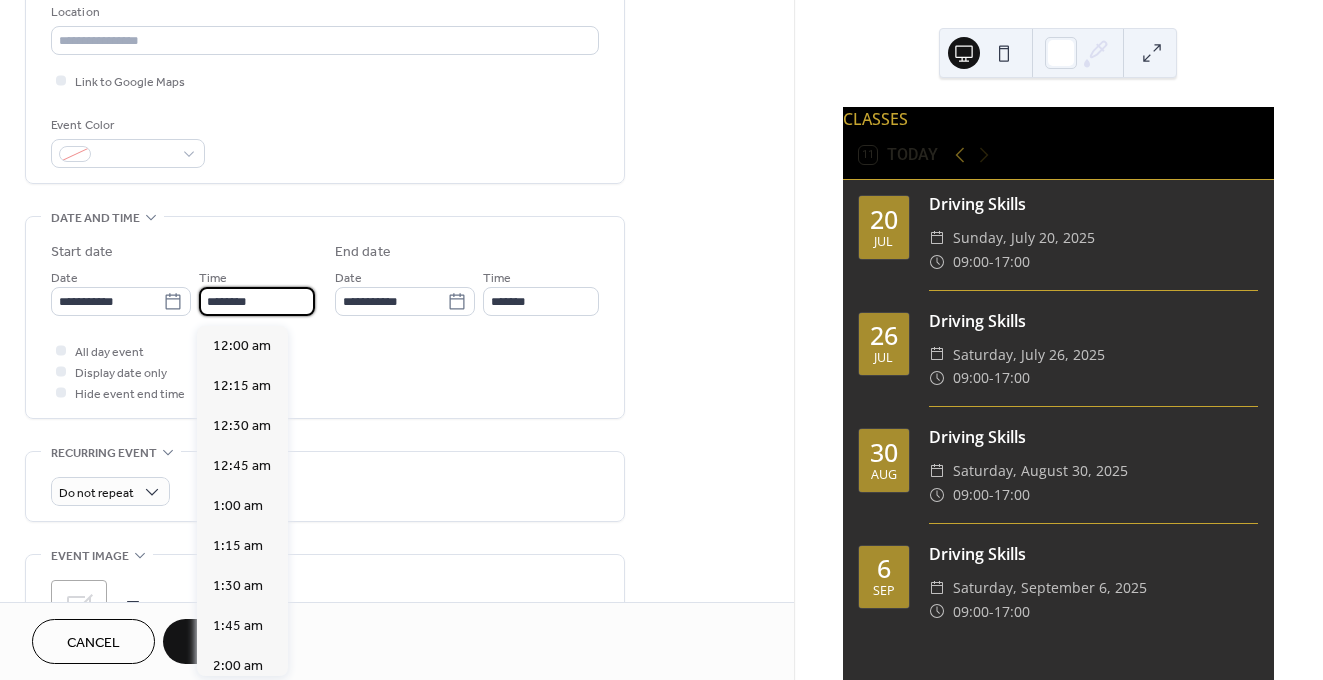 click on "********" at bounding box center (257, 301) 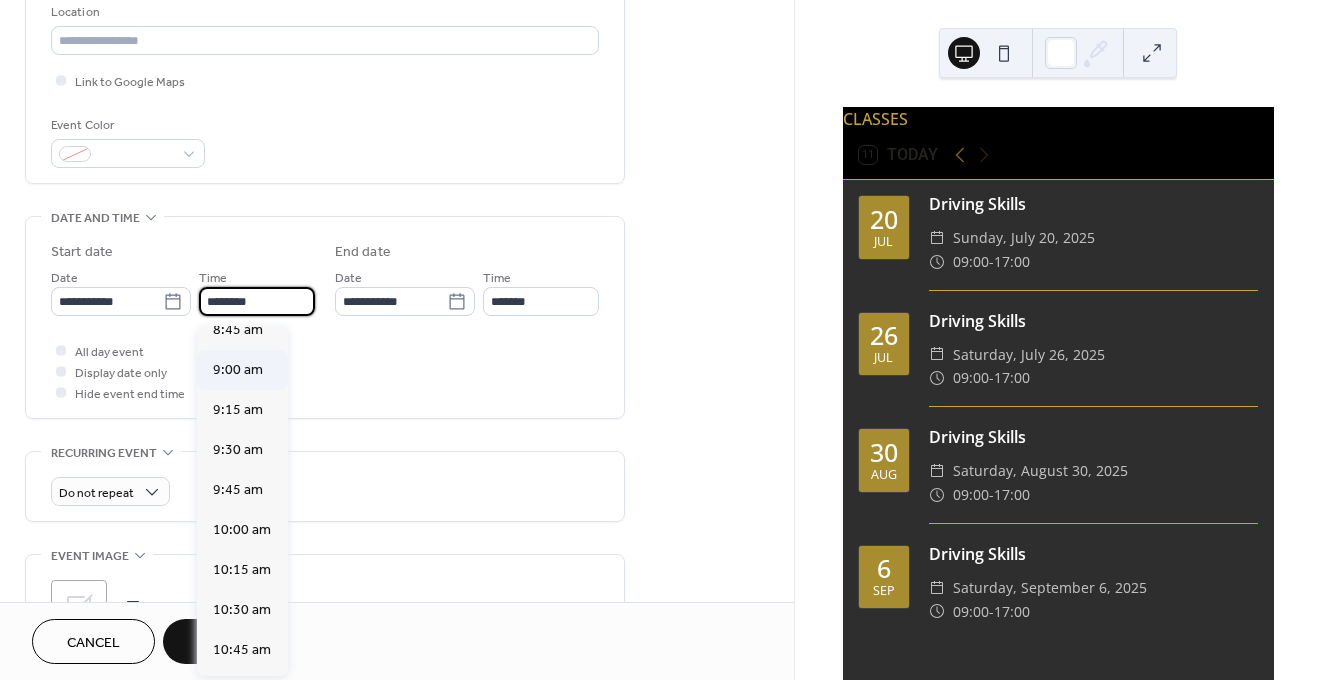 scroll, scrollTop: 1407, scrollLeft: 0, axis: vertical 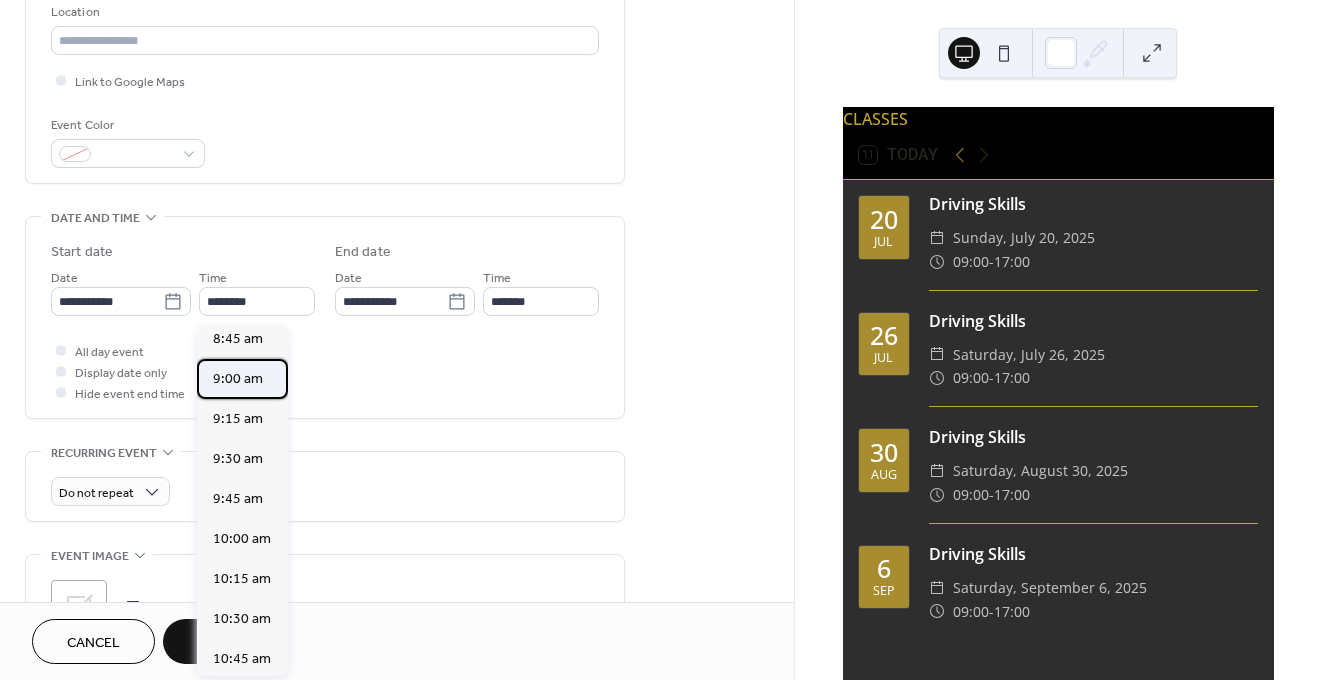 click on "9:00 am" at bounding box center [238, 379] 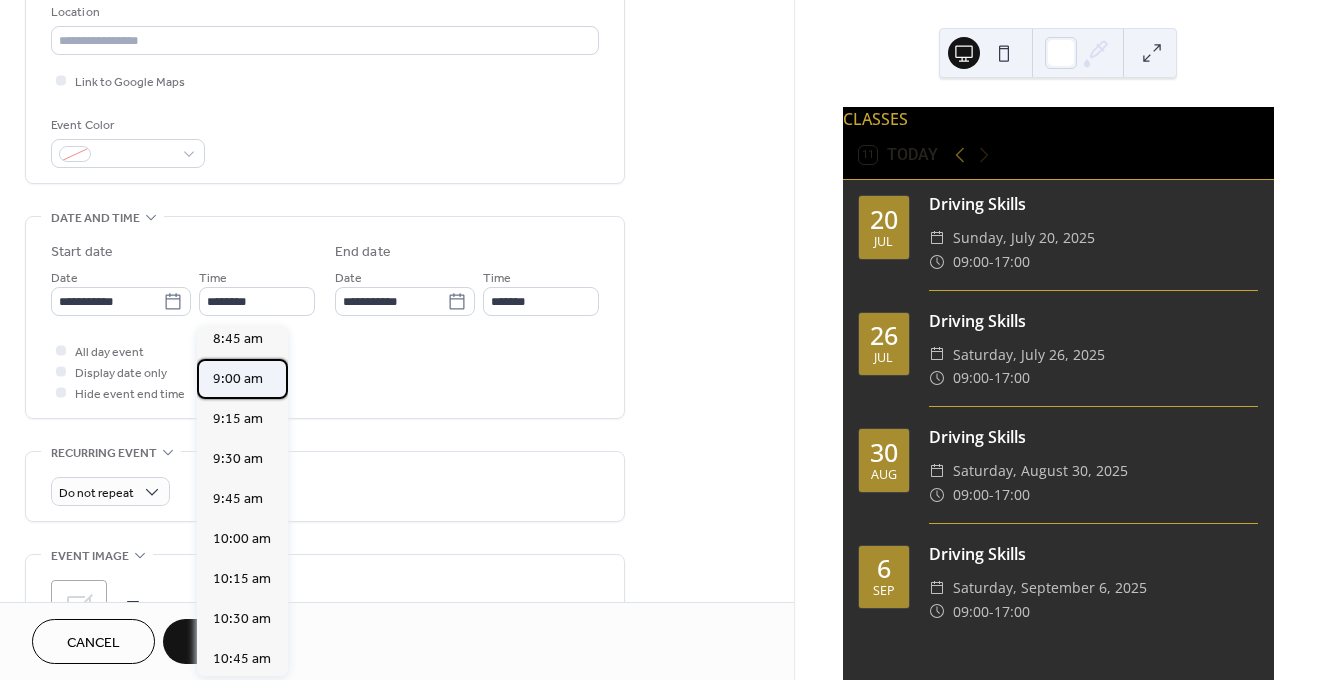 type on "*******" 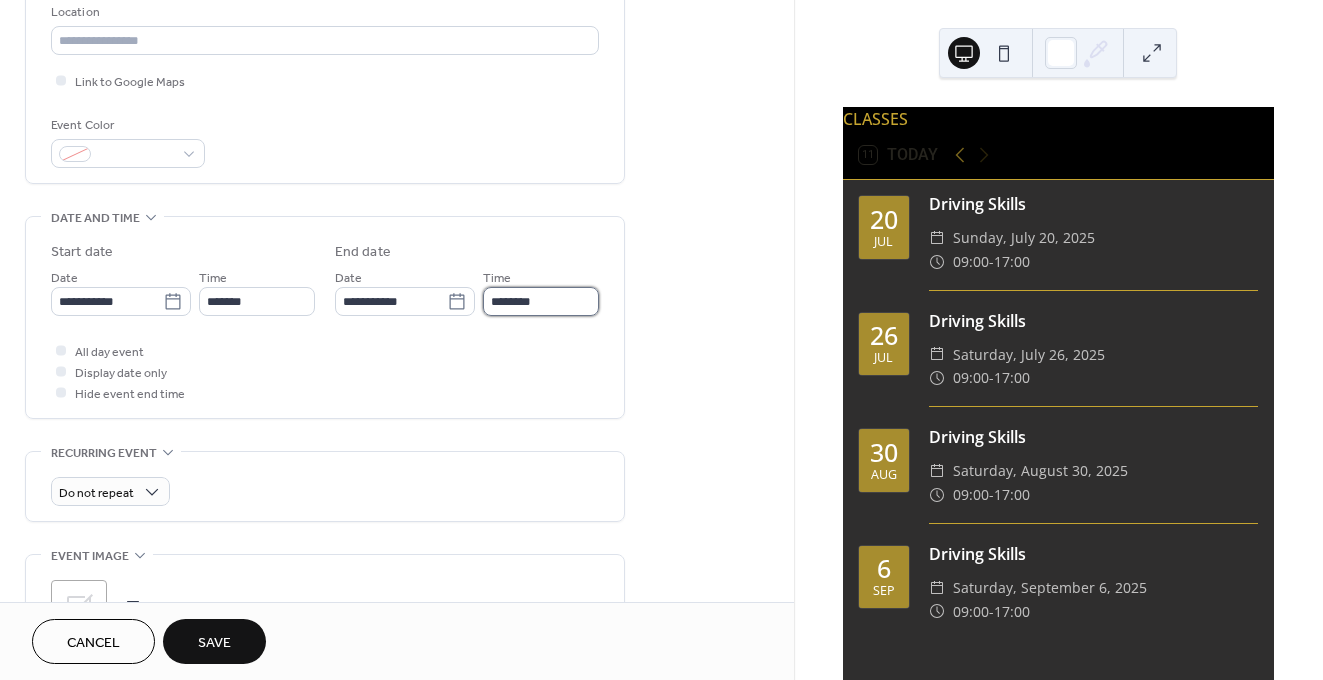 click on "********" at bounding box center [541, 301] 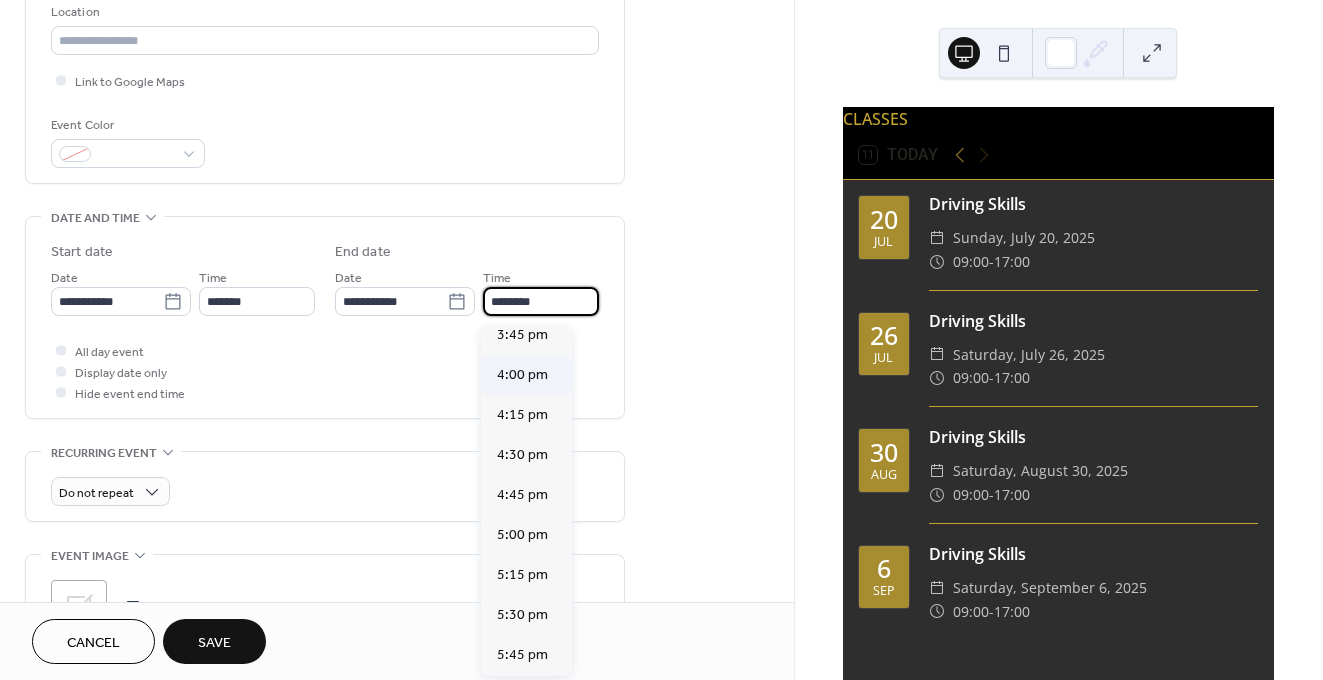 scroll, scrollTop: 1067, scrollLeft: 0, axis: vertical 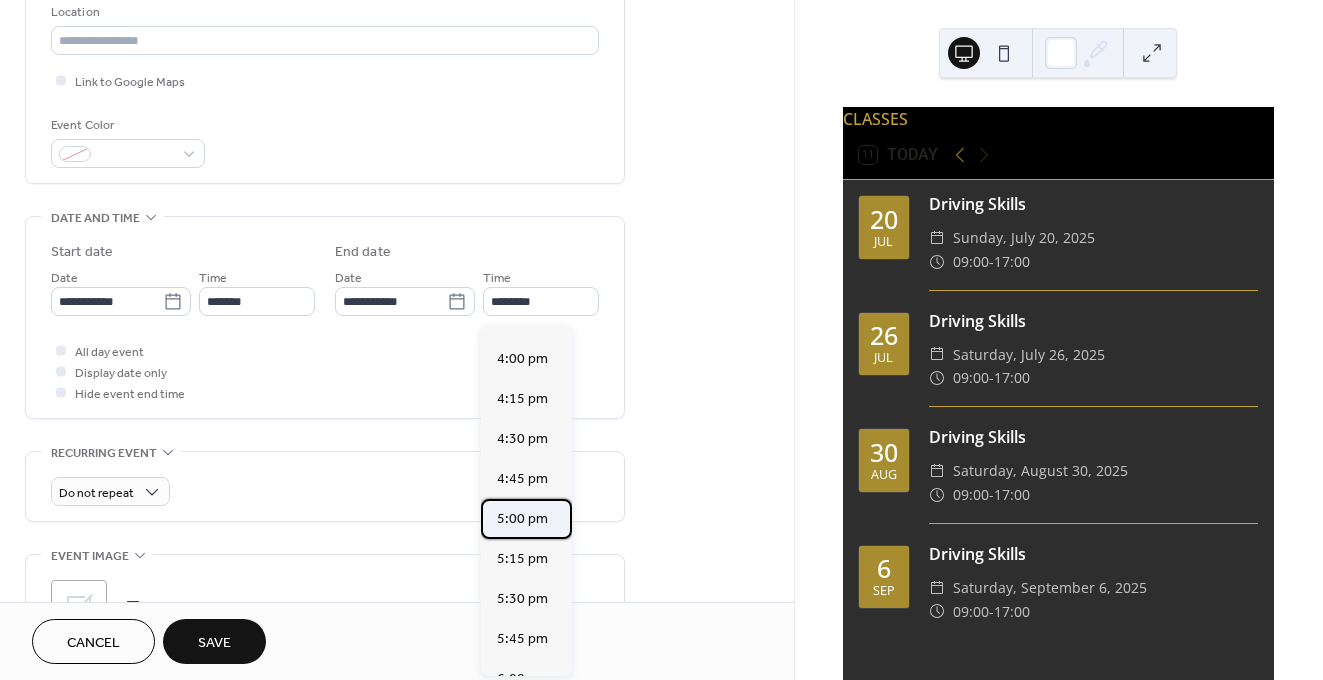 click on "5:00 pm" at bounding box center (522, 519) 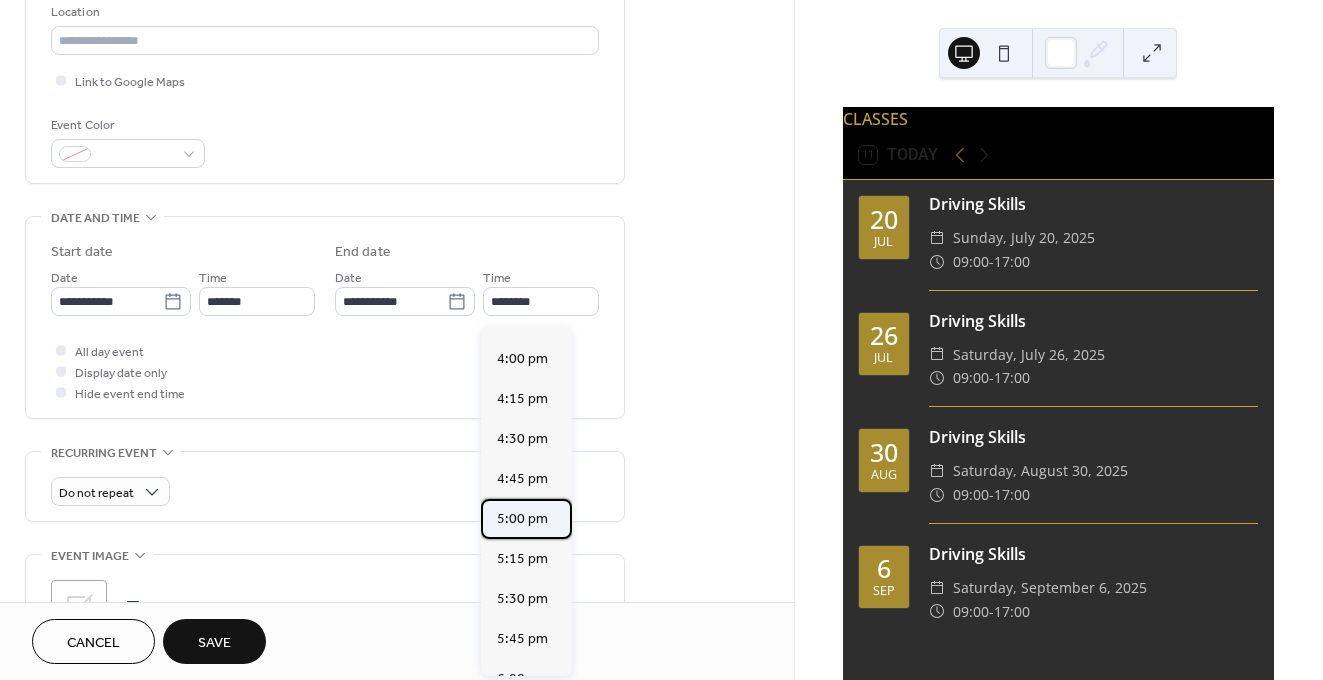 type on "*******" 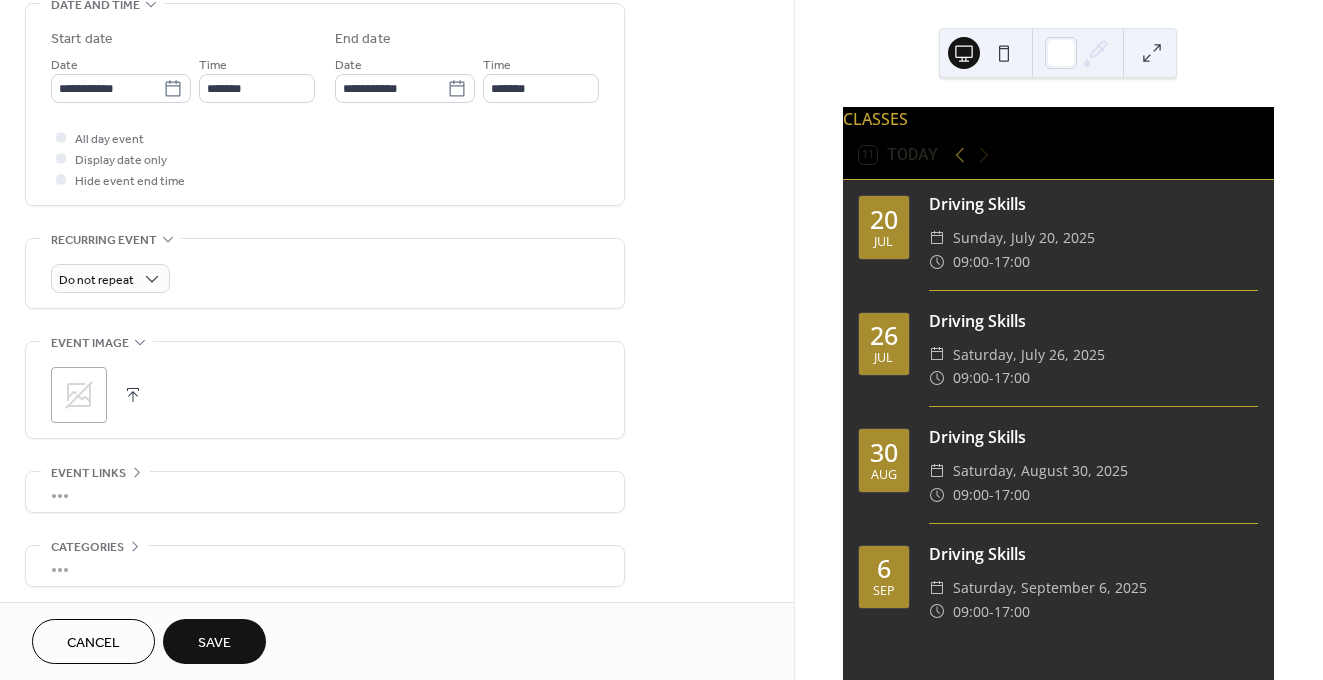 scroll, scrollTop: 732, scrollLeft: 0, axis: vertical 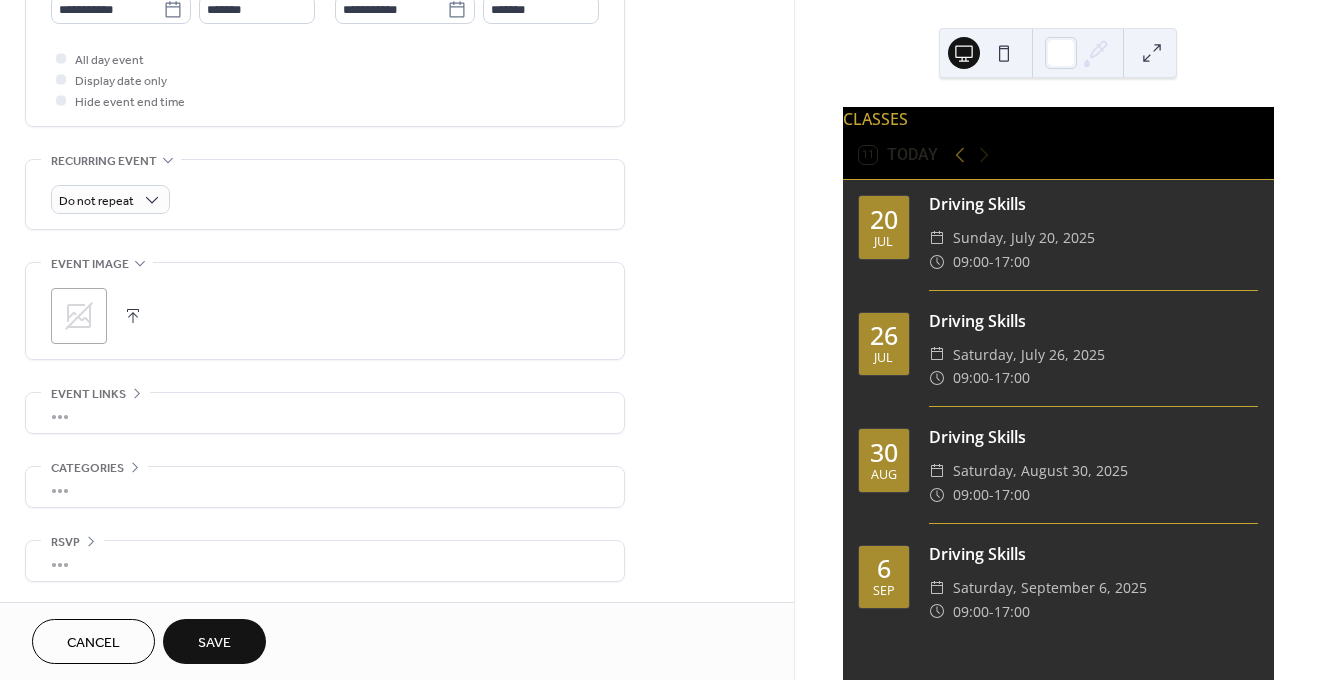 click on "Save" at bounding box center [214, 643] 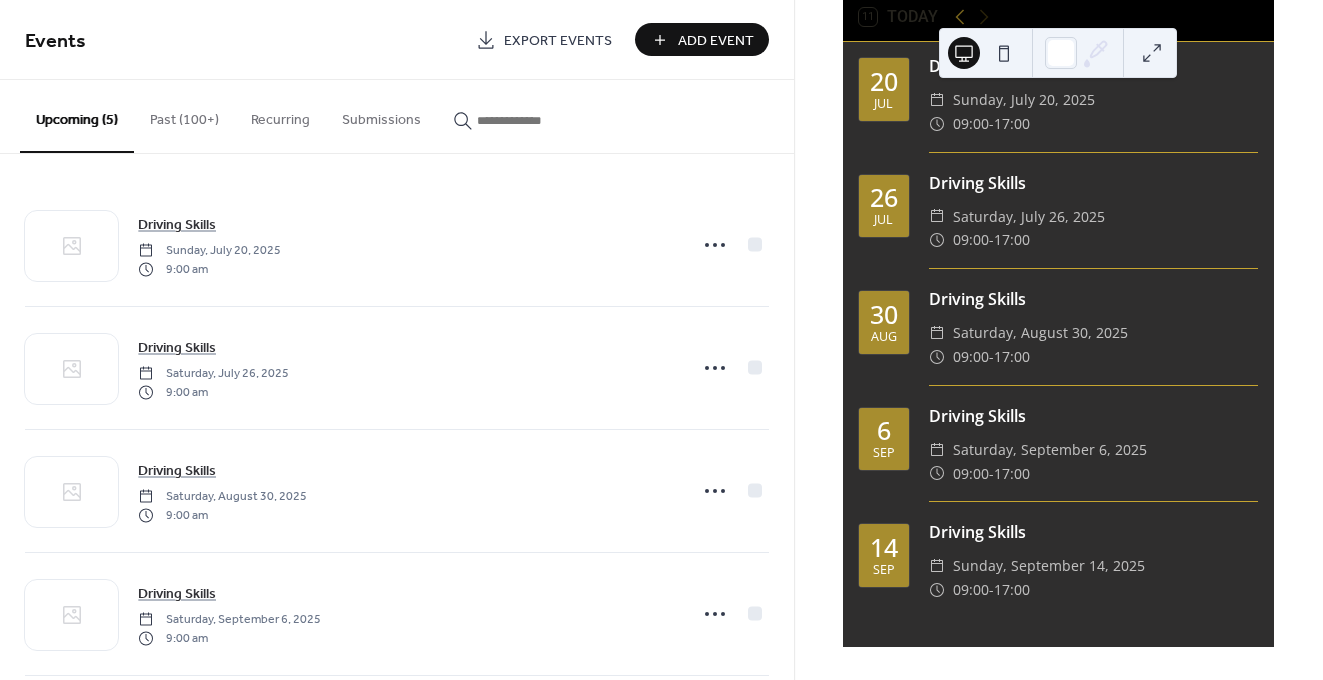 scroll, scrollTop: 138, scrollLeft: 0, axis: vertical 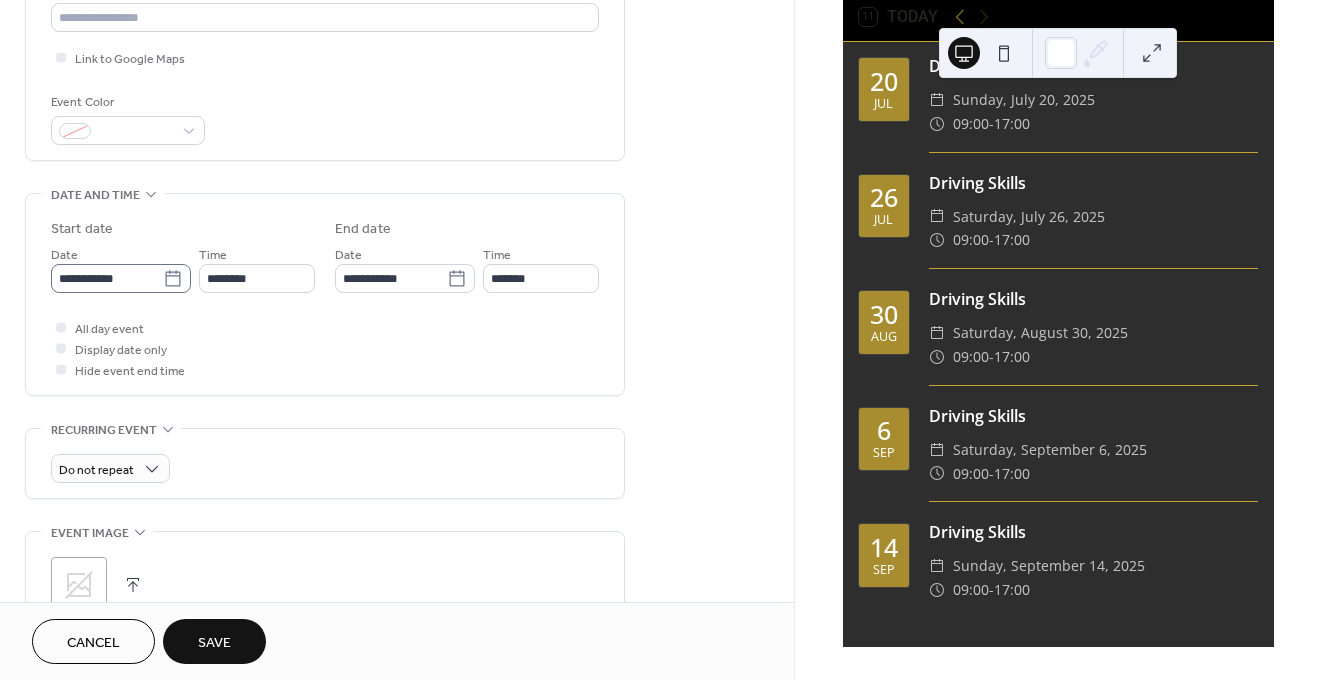 type on "**********" 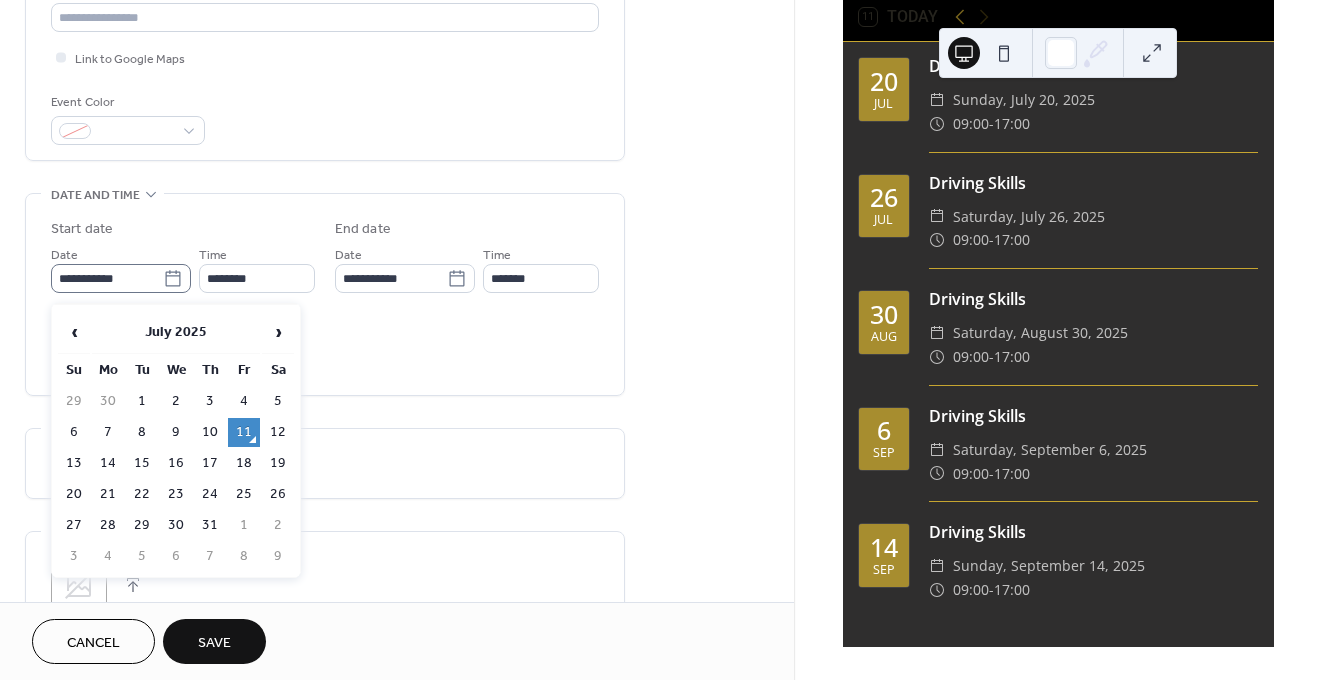 click 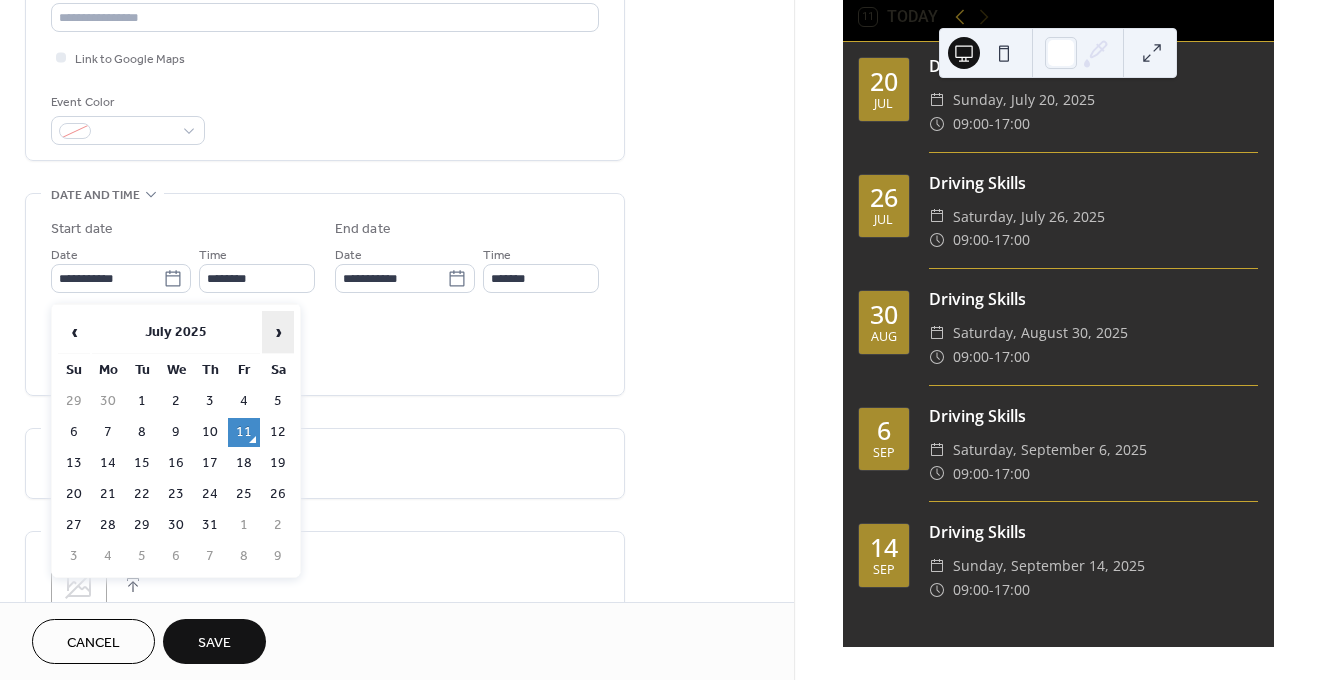 click on "›" at bounding box center [278, 332] 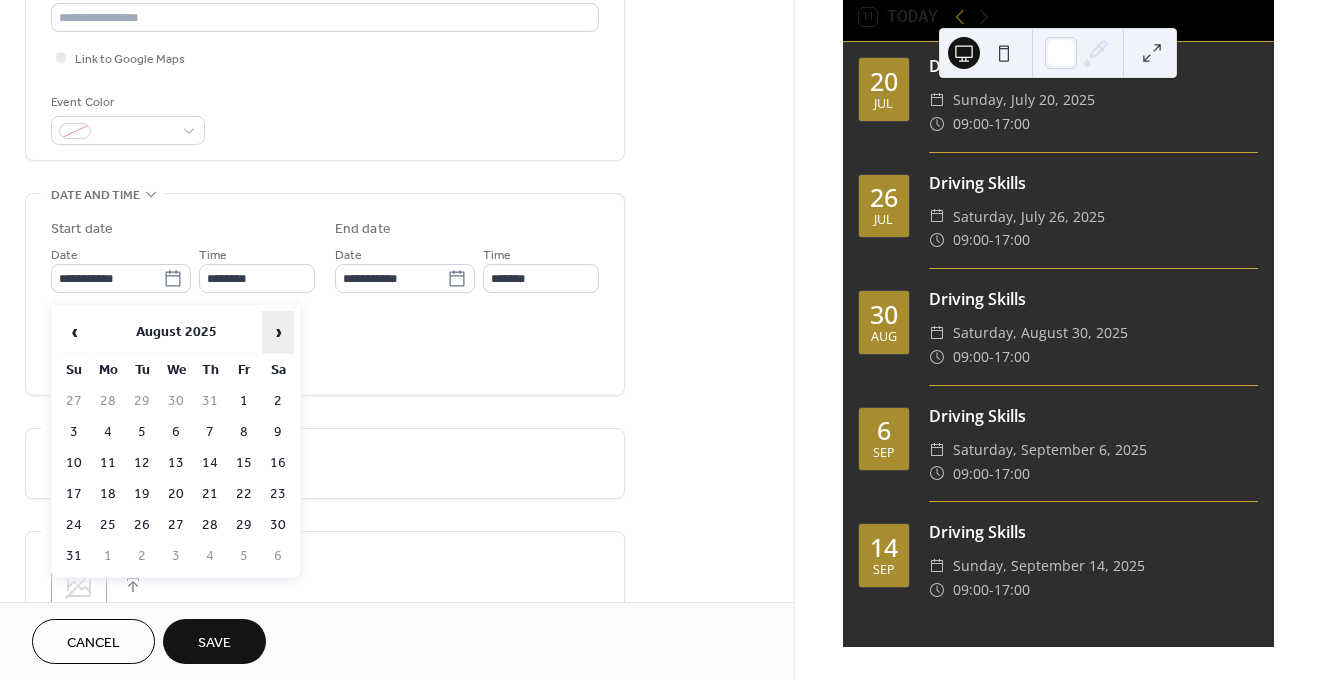 click on "›" at bounding box center (278, 332) 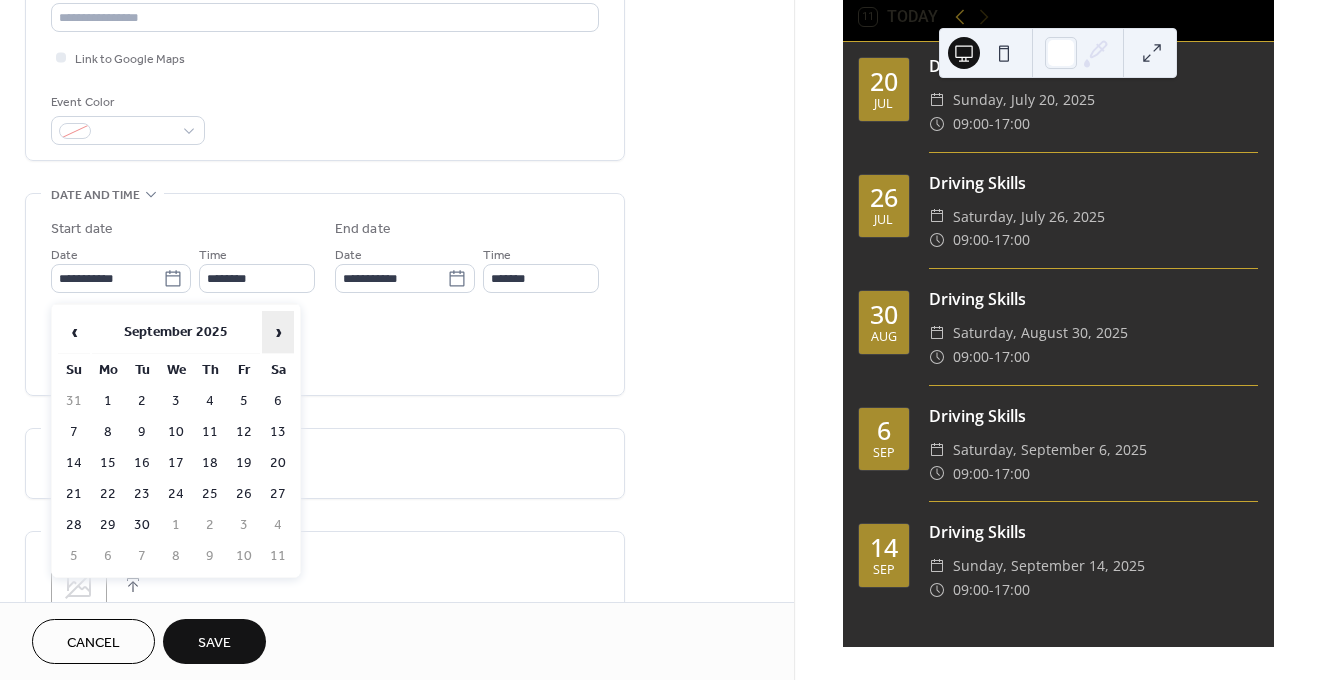 click on "›" at bounding box center (278, 332) 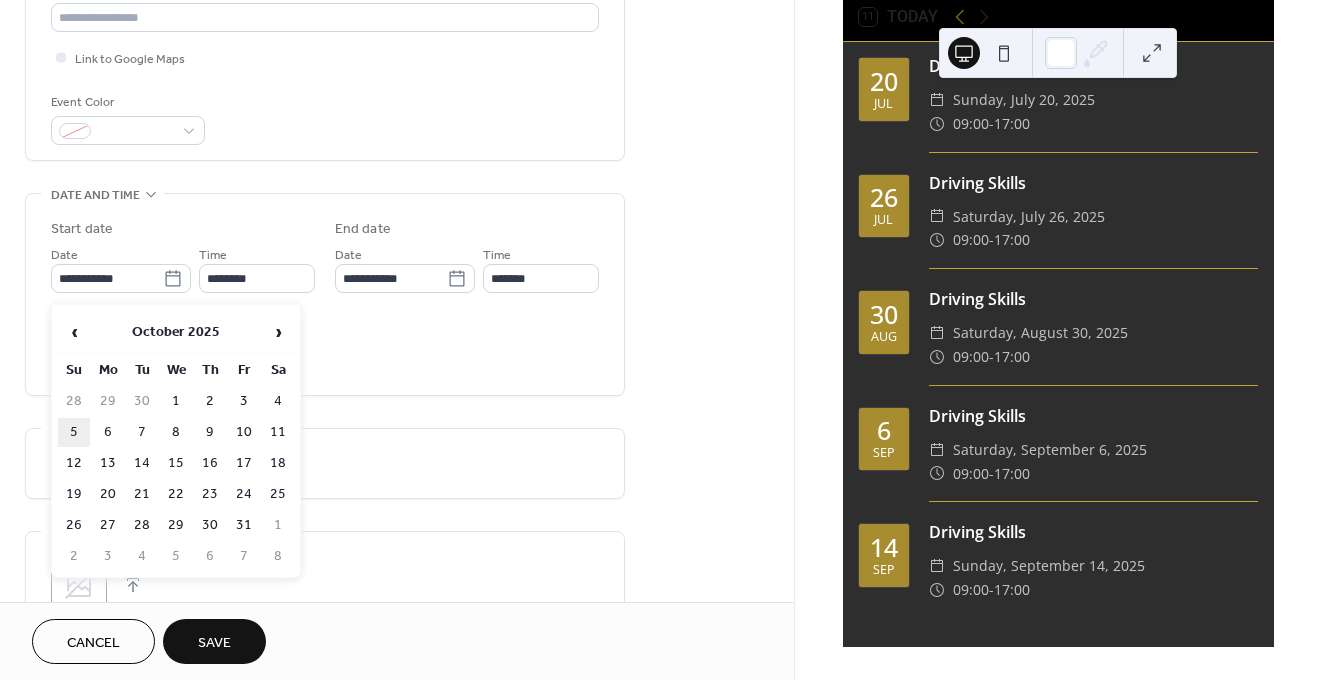 click on "5" at bounding box center (74, 432) 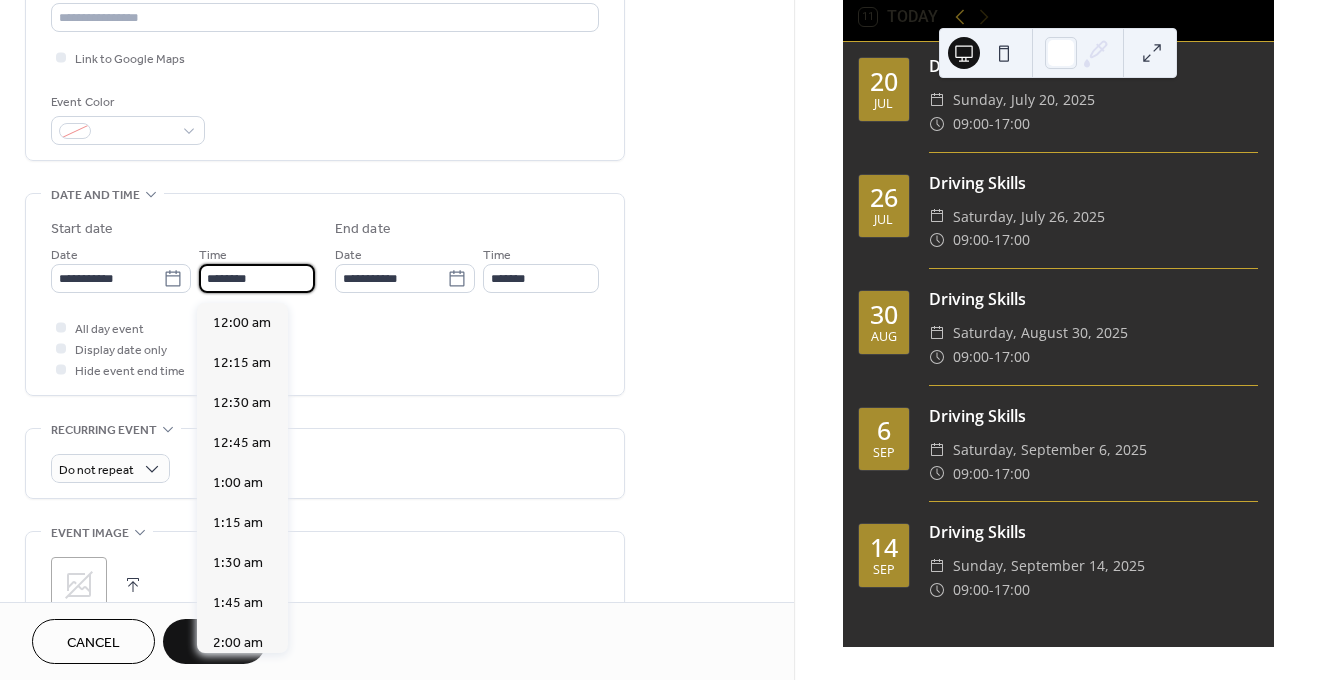 click on "********" at bounding box center (257, 278) 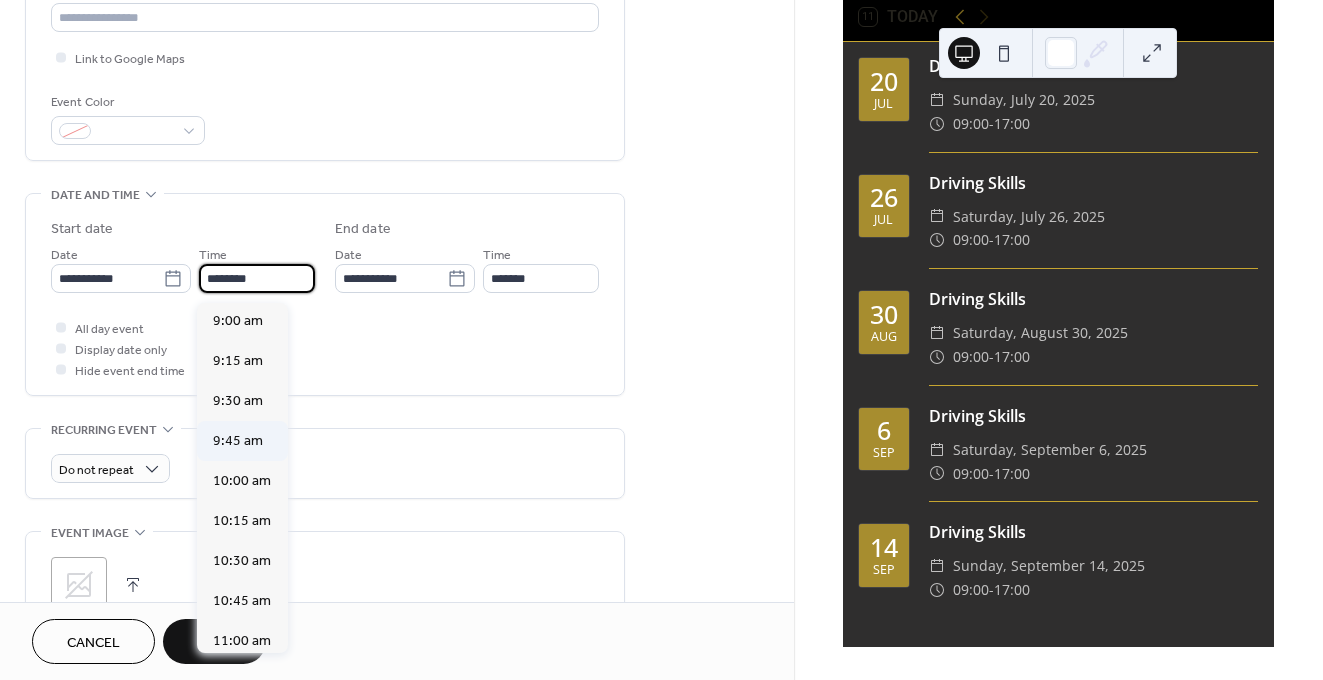 scroll, scrollTop: 1419, scrollLeft: 0, axis: vertical 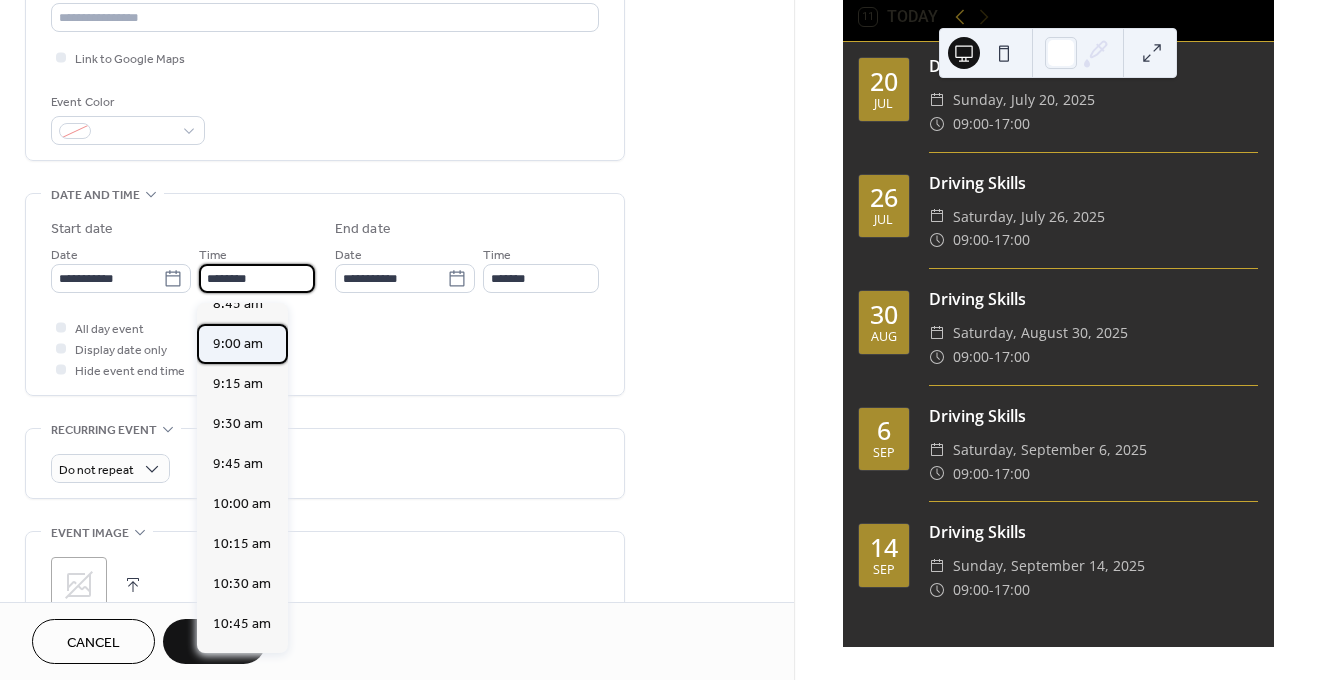 click on "9:00 am" at bounding box center [238, 344] 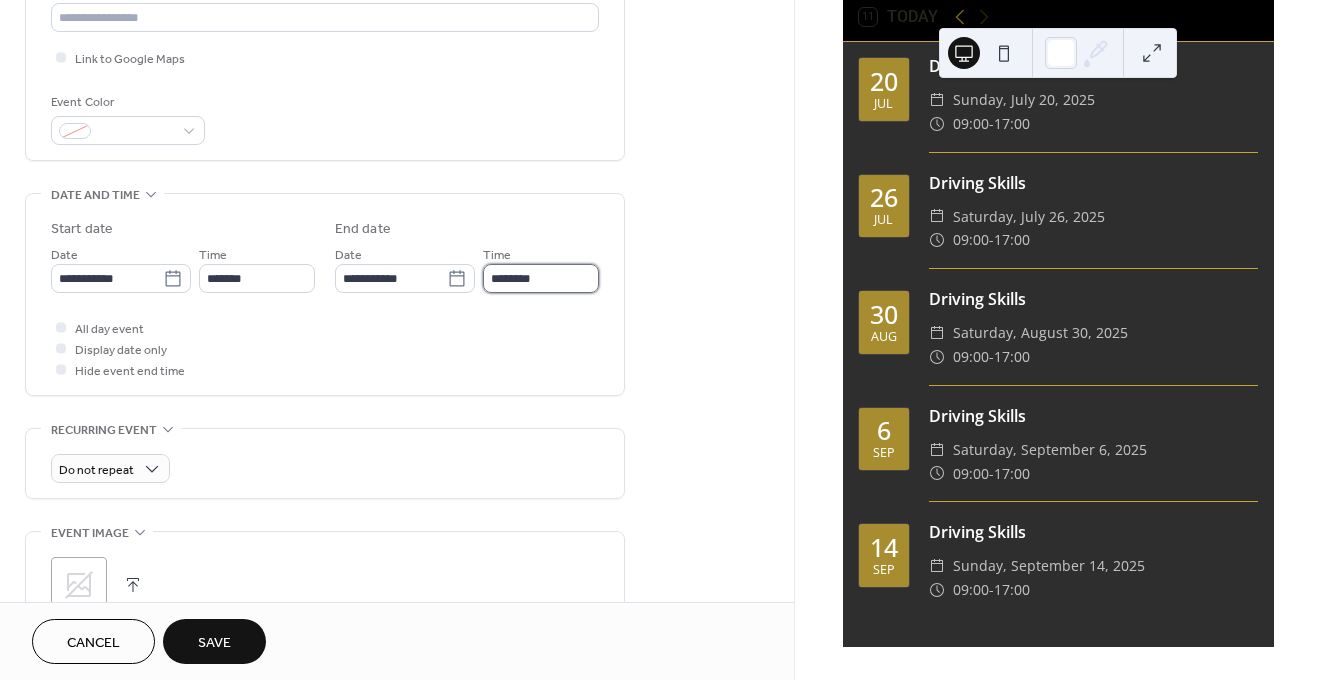 click on "********" at bounding box center [541, 278] 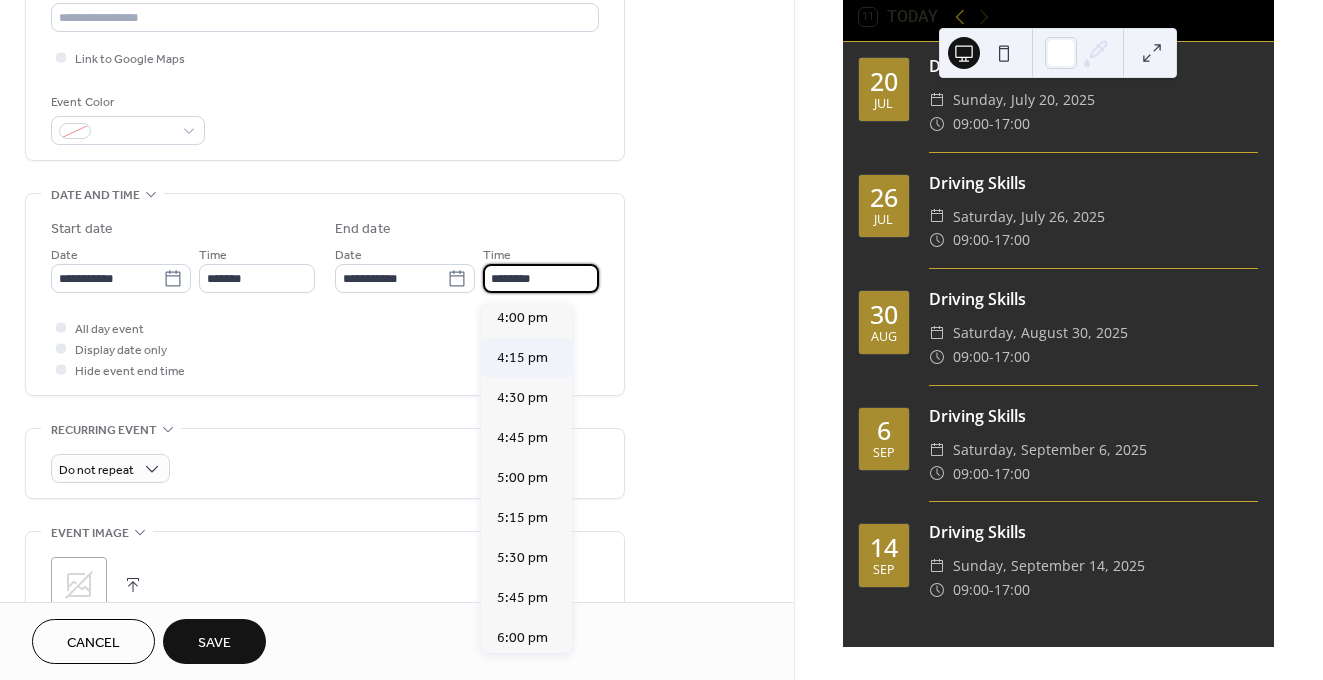 scroll, scrollTop: 1089, scrollLeft: 0, axis: vertical 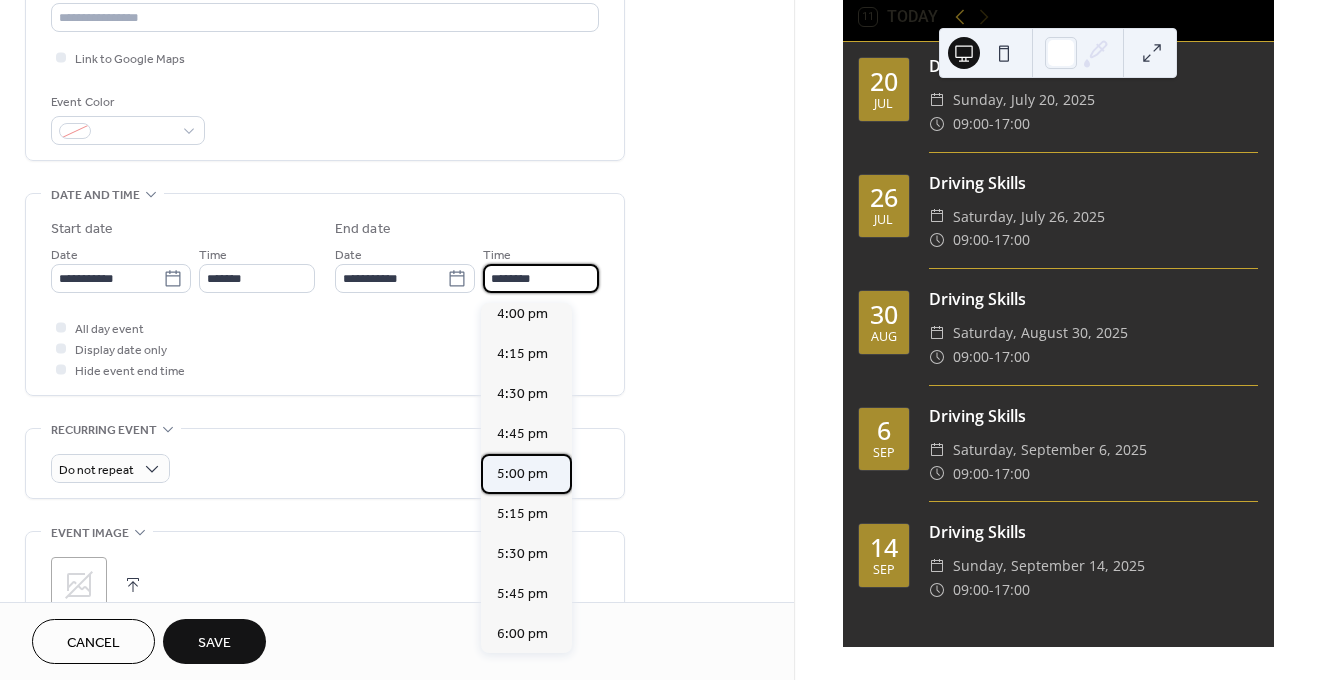 click on "5:00 pm" at bounding box center [522, 474] 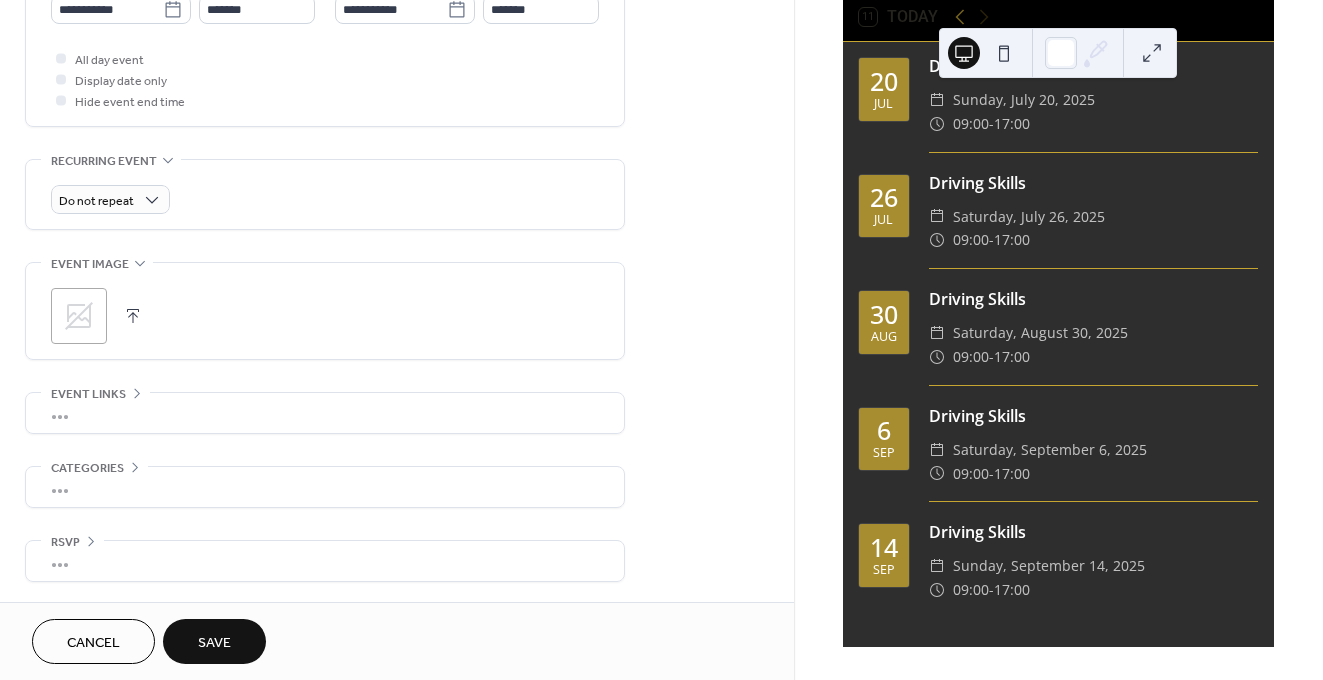 scroll, scrollTop: 732, scrollLeft: 0, axis: vertical 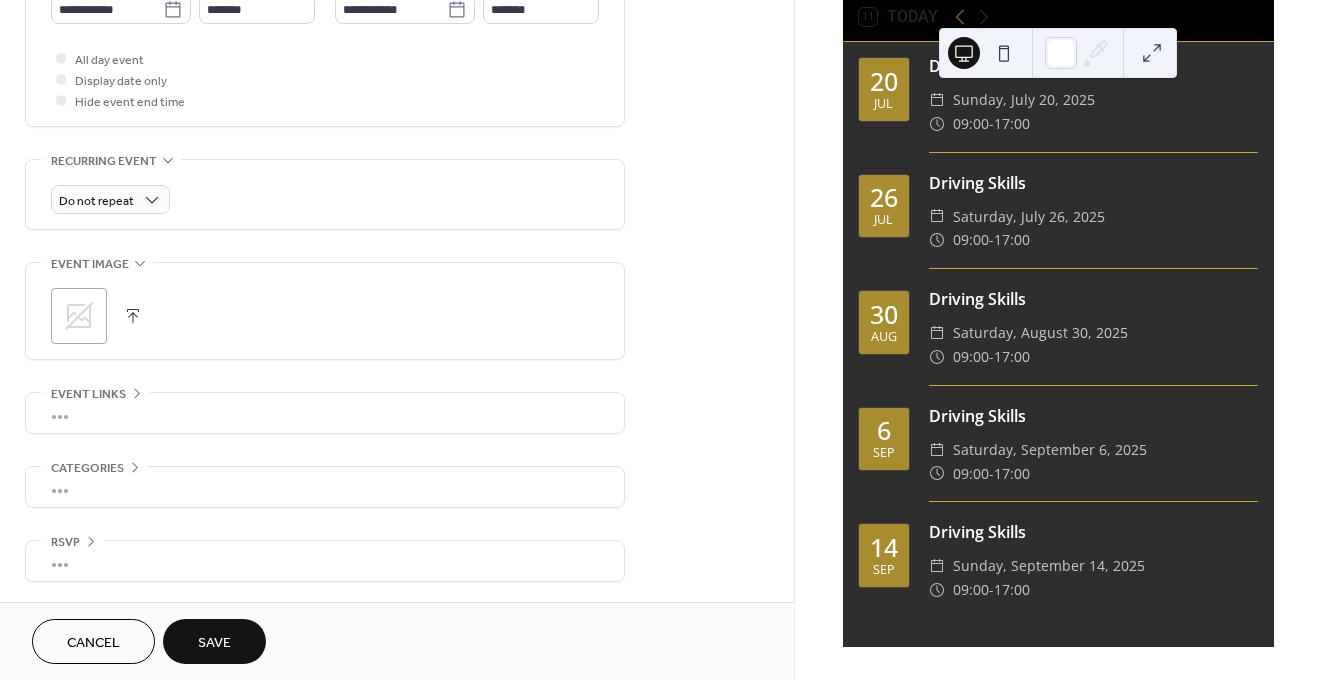 click on "Save" at bounding box center (214, 641) 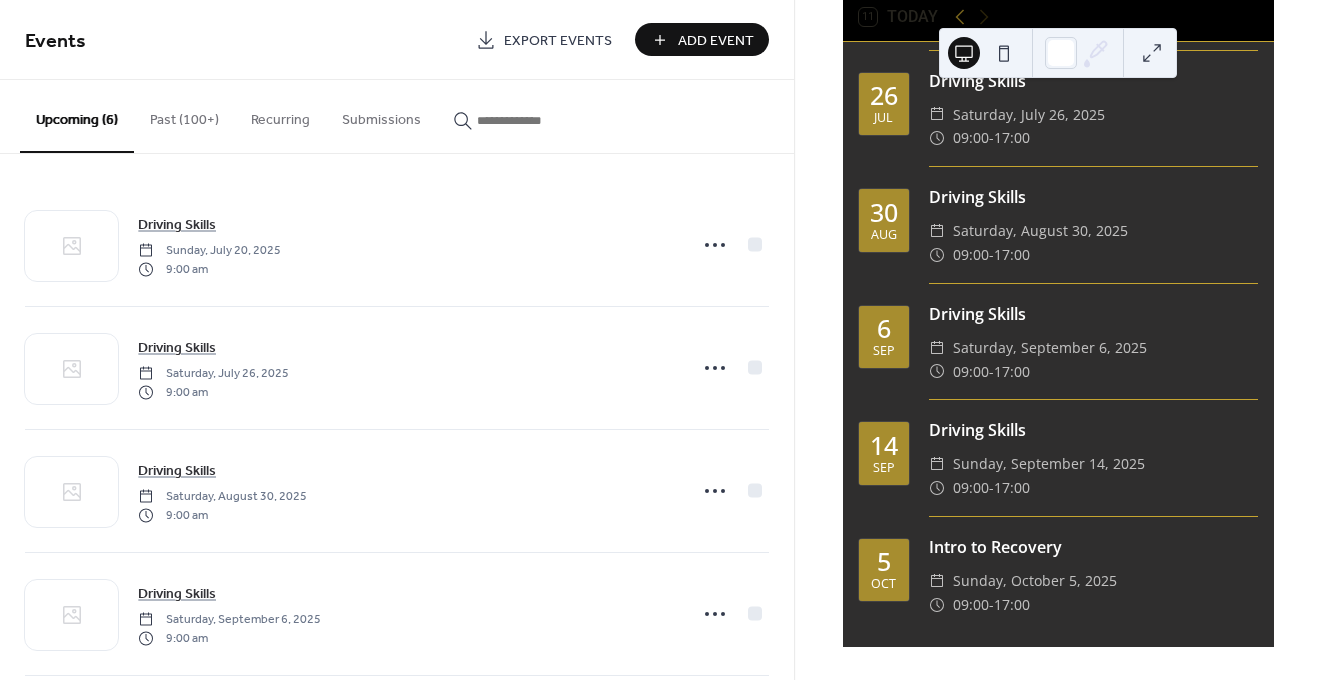 scroll, scrollTop: 104, scrollLeft: 0, axis: vertical 